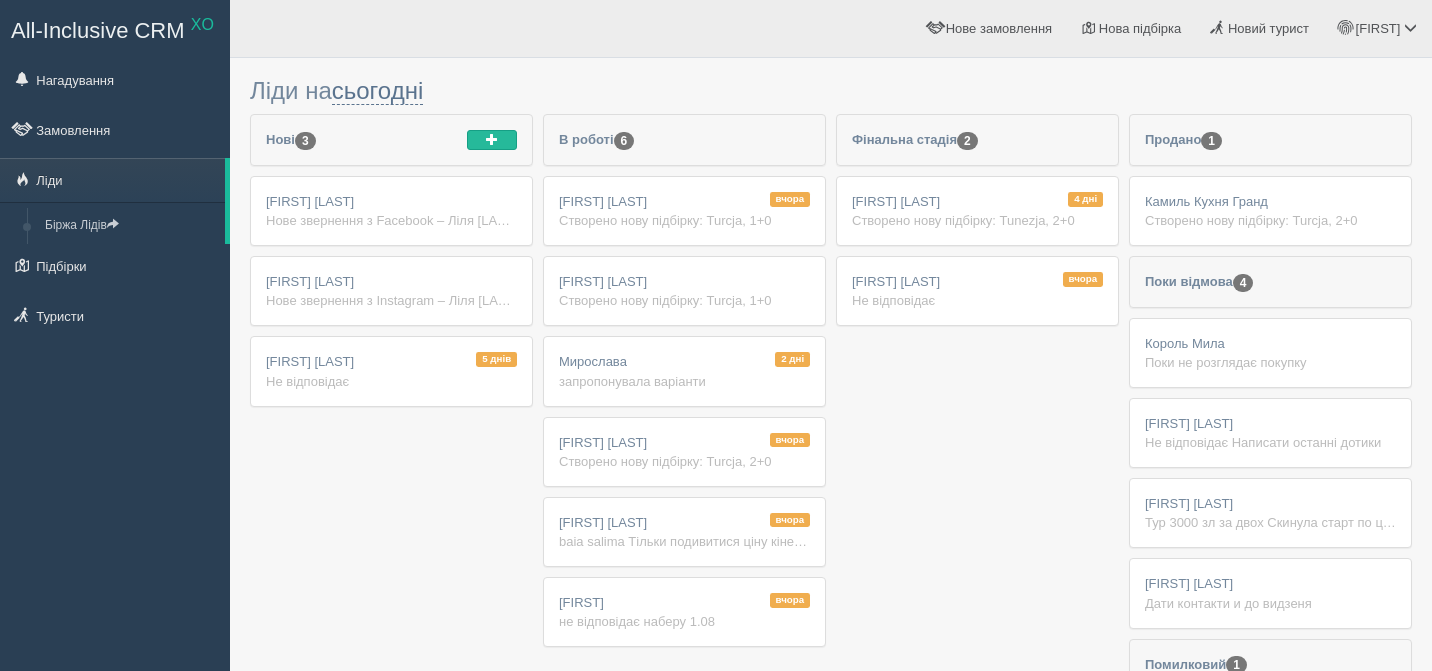 scroll, scrollTop: 0, scrollLeft: 0, axis: both 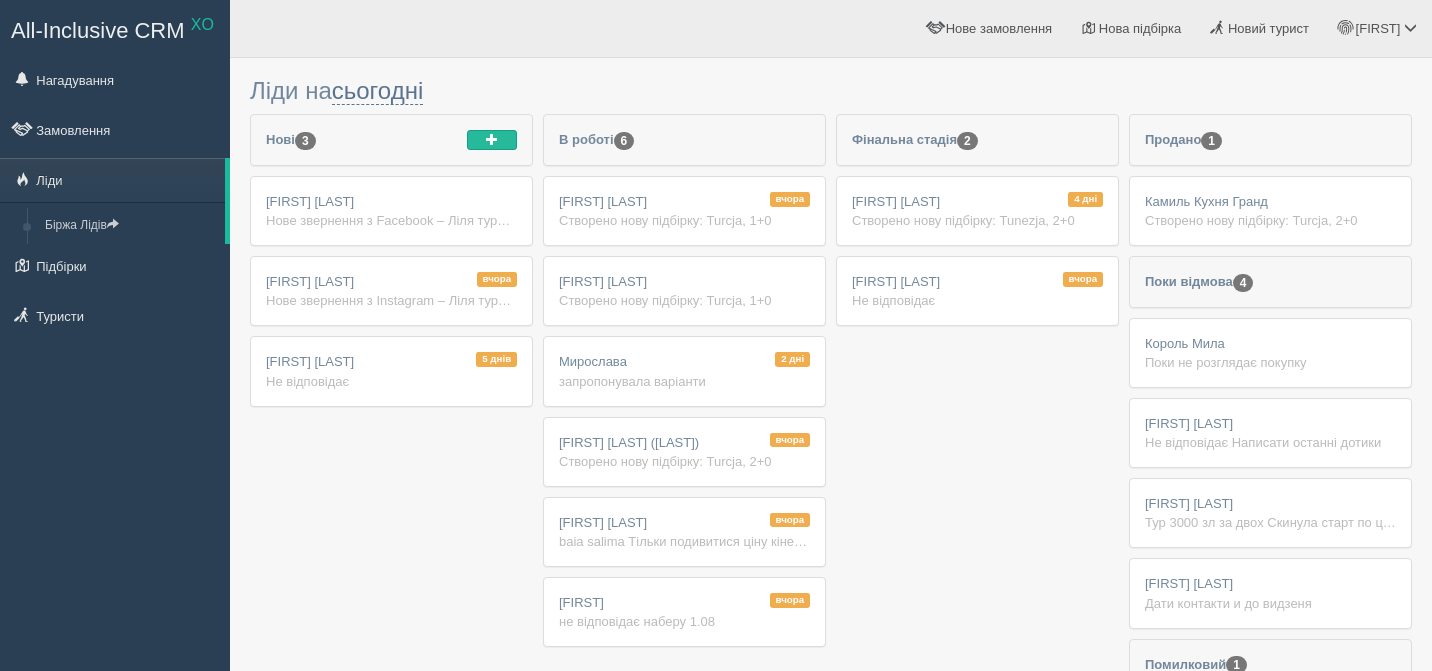 click on "Нове звернення з Facebook – Ліля [LAST] [CITY]
Ім'я: [FIRST] [LAST]
Телефон: [PHONE]
Реклама Facebook: baia salima ліди
на який меседжер зручно отримати пропозицію (telegram, viber, whatsapp)?: Telegram
які дати ви розглядаєте для подорожі?: 10.08" at bounding box center [391, 220] 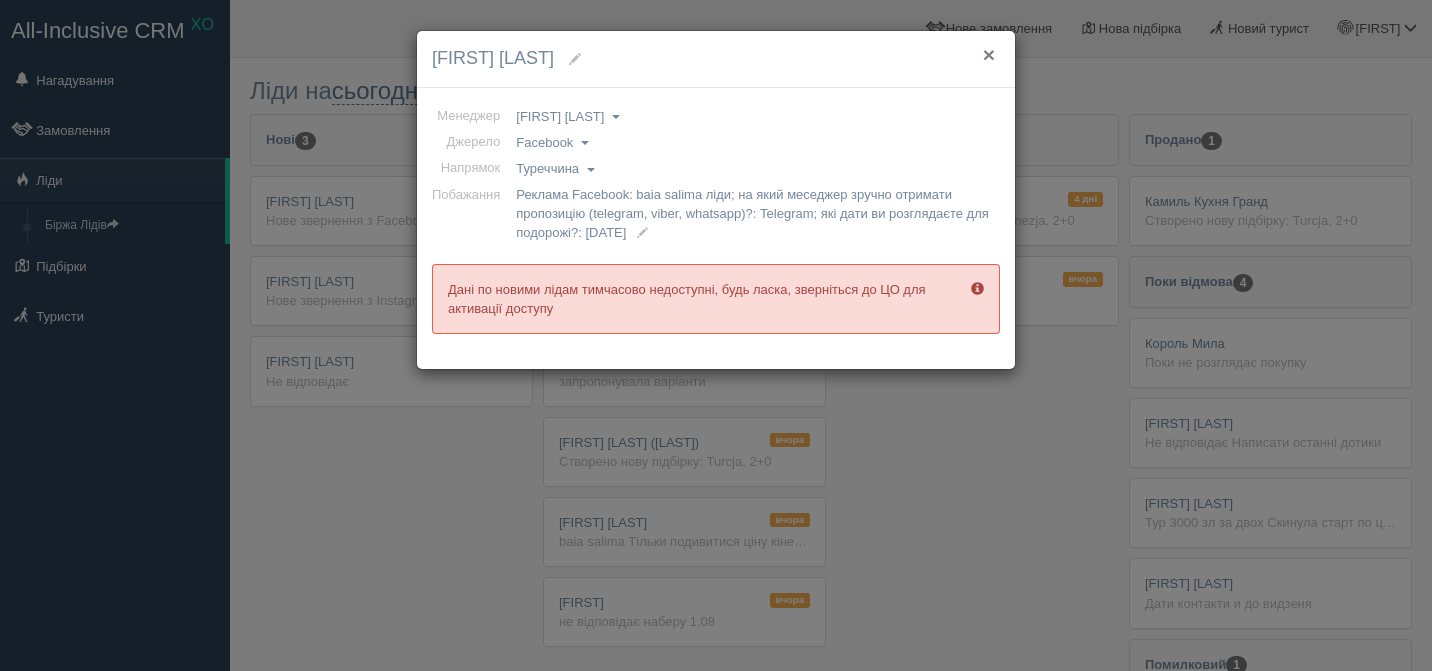 click on "×" at bounding box center [989, 54] 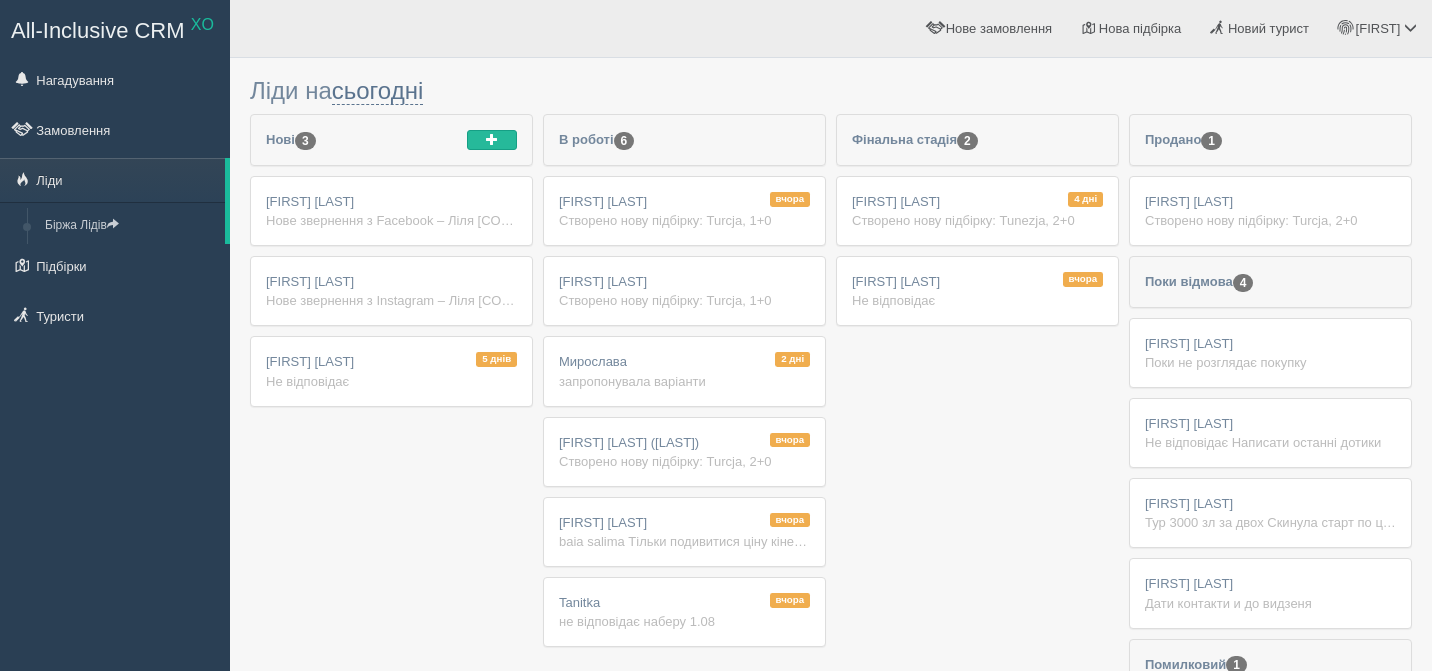 scroll, scrollTop: 0, scrollLeft: 0, axis: both 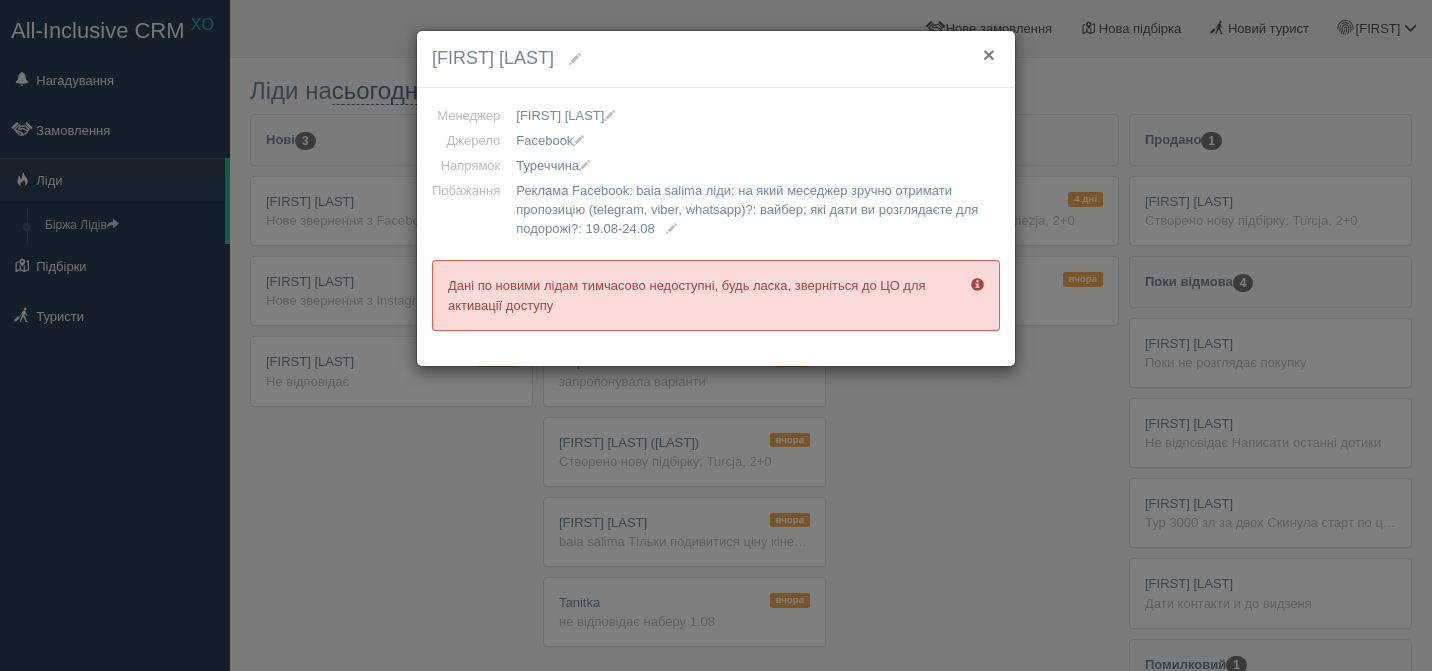 click on "×" at bounding box center (989, 54) 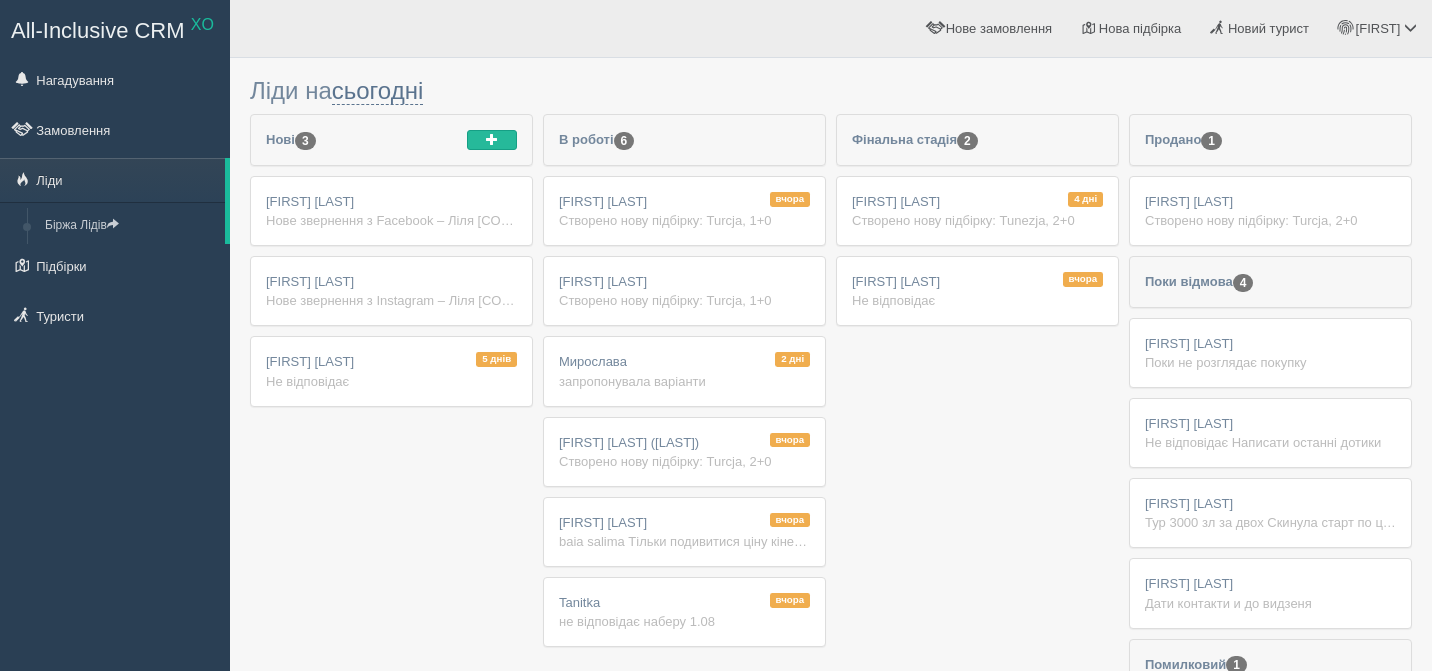 click on "вчора" at bounding box center [790, 199] 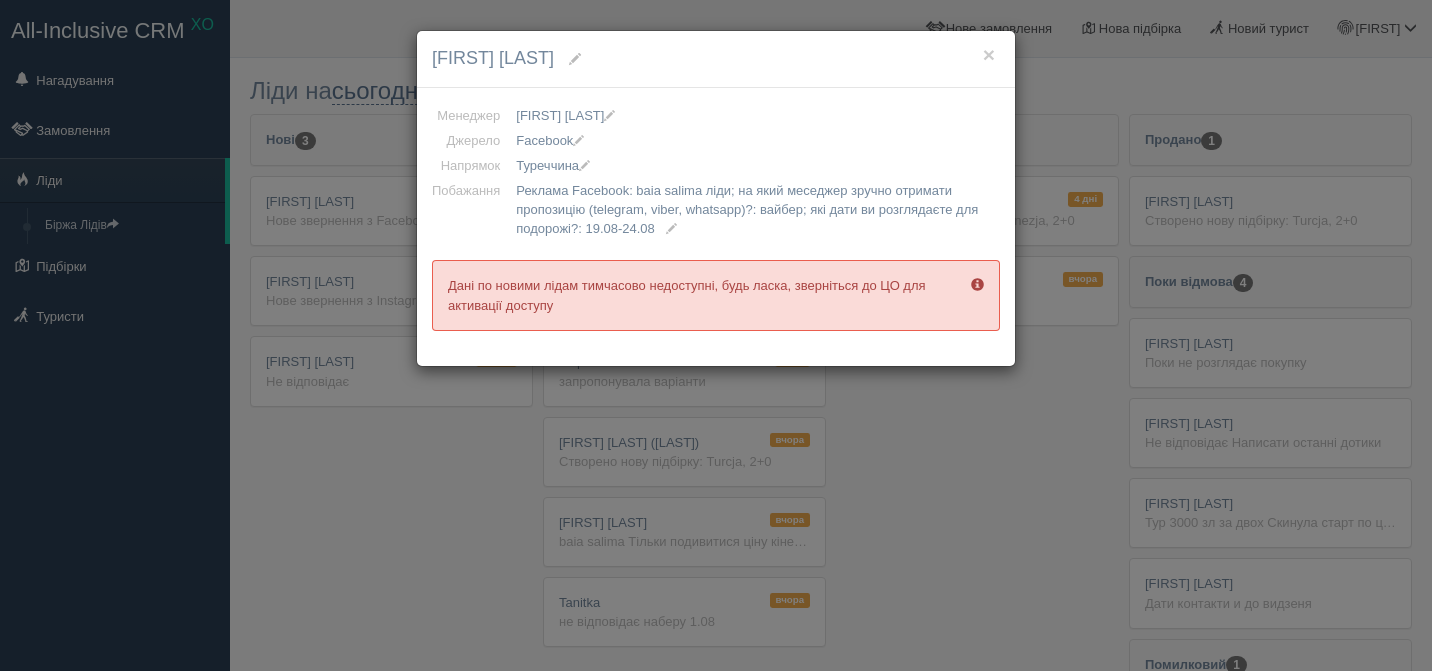 click on "Дані по новими лідам тимчасово недоступні, будь ласка, зверніться до ЦО для активації доступу" at bounding box center (716, 295) 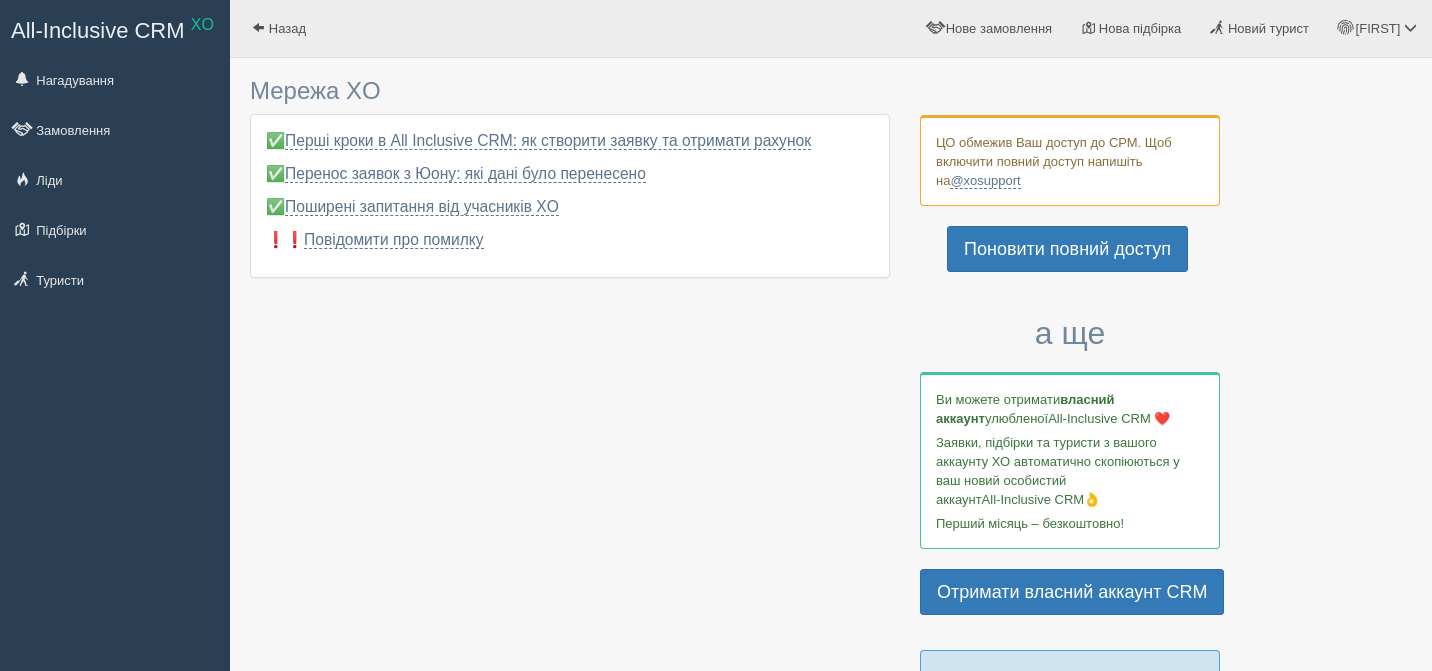 scroll, scrollTop: 0, scrollLeft: 0, axis: both 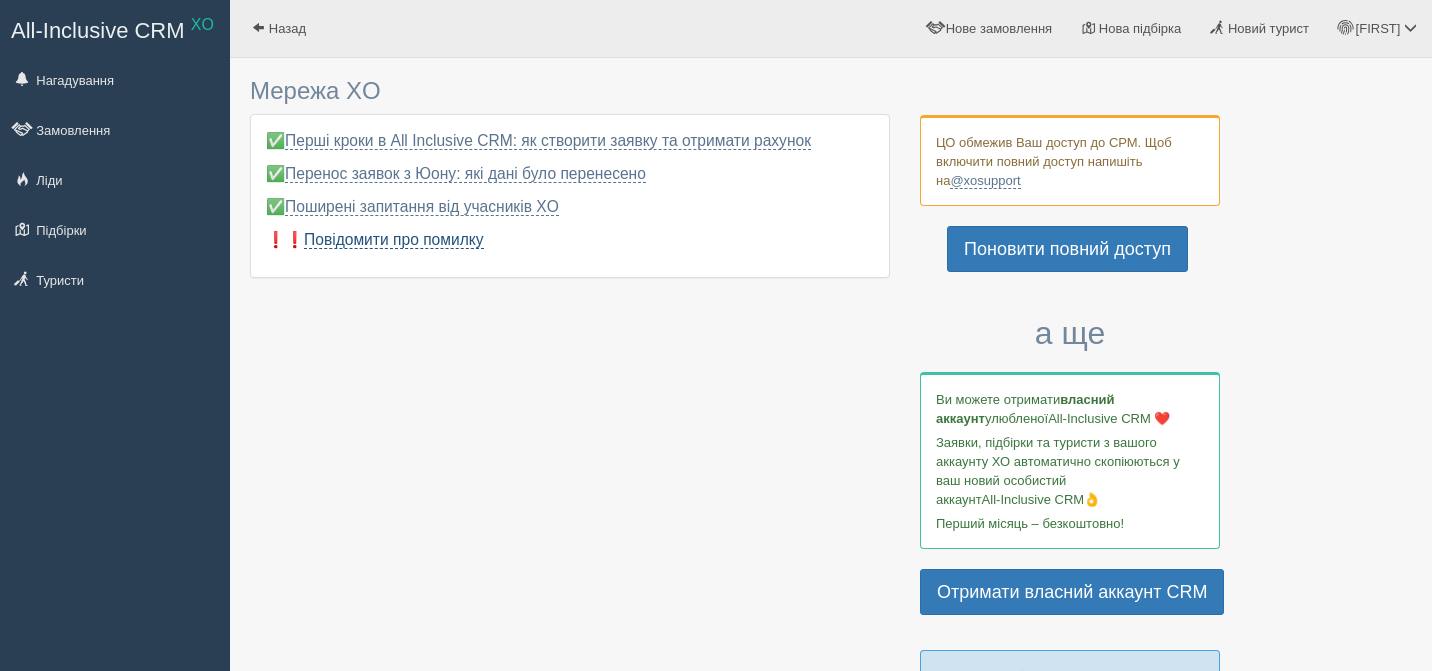 click on "Повідомити про помилку" at bounding box center (394, 240) 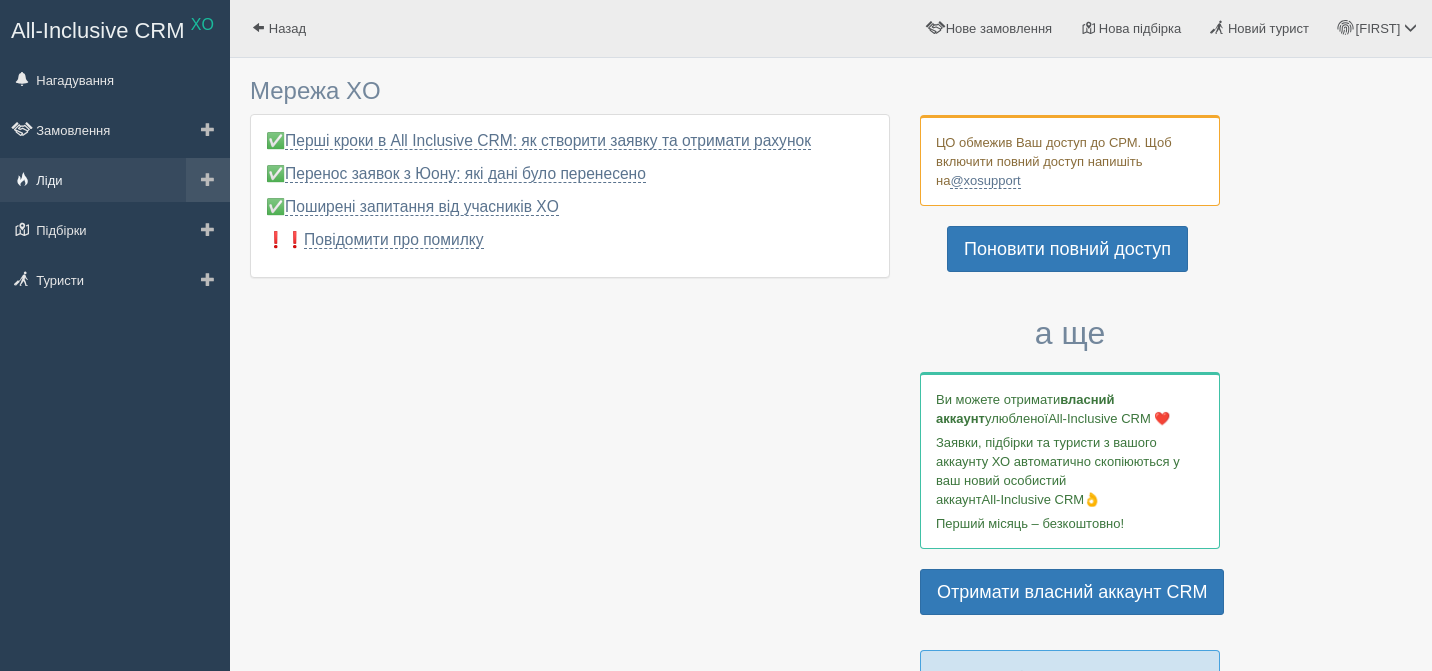 click on "Ліди" at bounding box center (115, 180) 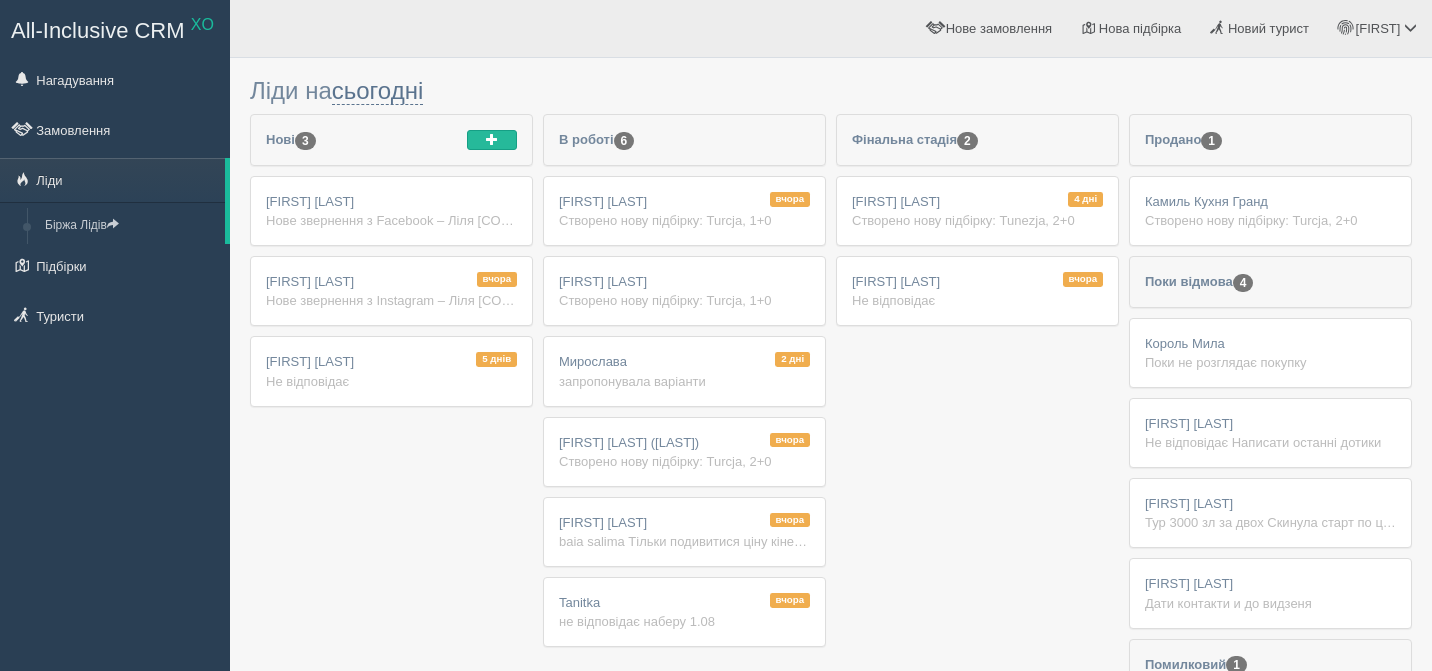 scroll, scrollTop: 0, scrollLeft: 0, axis: both 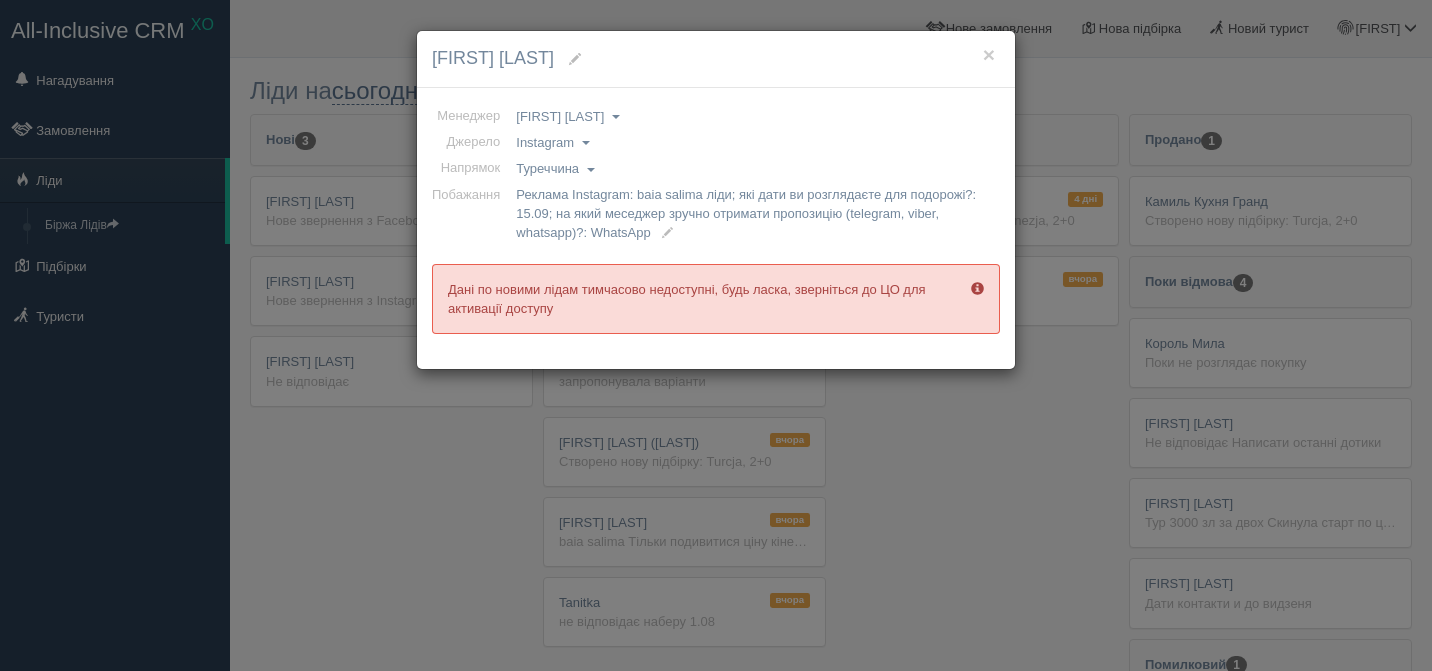 click on "[FIRST] [LAST]" at bounding box center (716, 59) 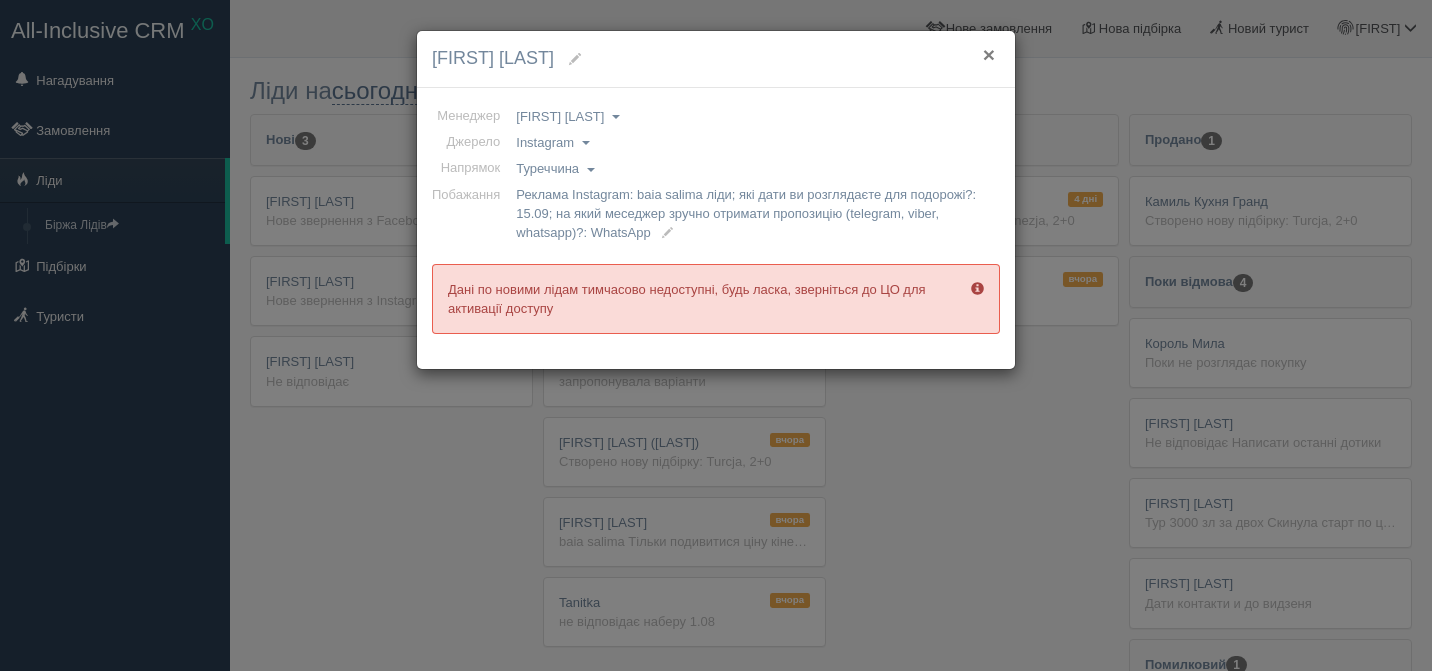 click on "×" at bounding box center (989, 54) 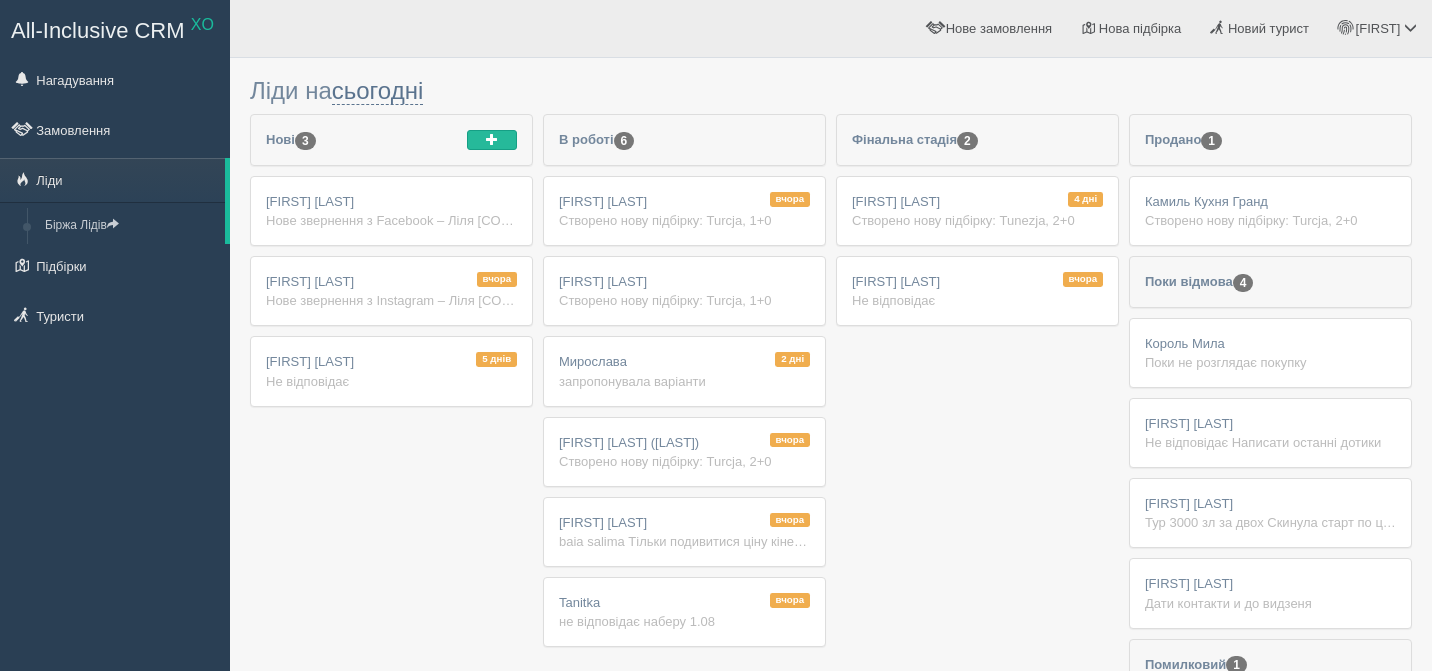click on "Нове звернення з Facebook – Ліля [COUNTRY]
Ім'я: [FIRST] [LAST]
Телефон: [PHONE]
Реклама Facebook: baia salima ліди
на який меседжер зручно отримати пропозицію (telegram, viber, whatsapp)?: Telegram
які дати ви розглядаєте для подорожі?: 10.08" at bounding box center [391, 220] 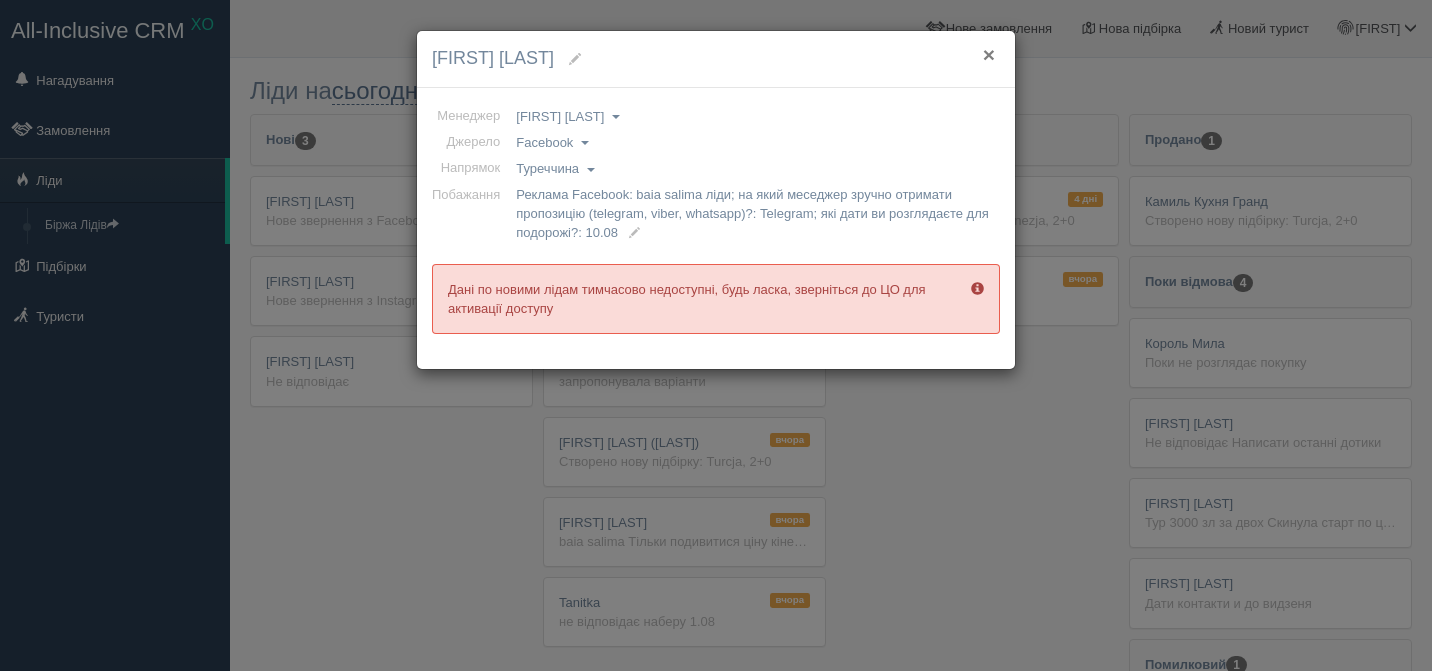 click on "×" at bounding box center (989, 54) 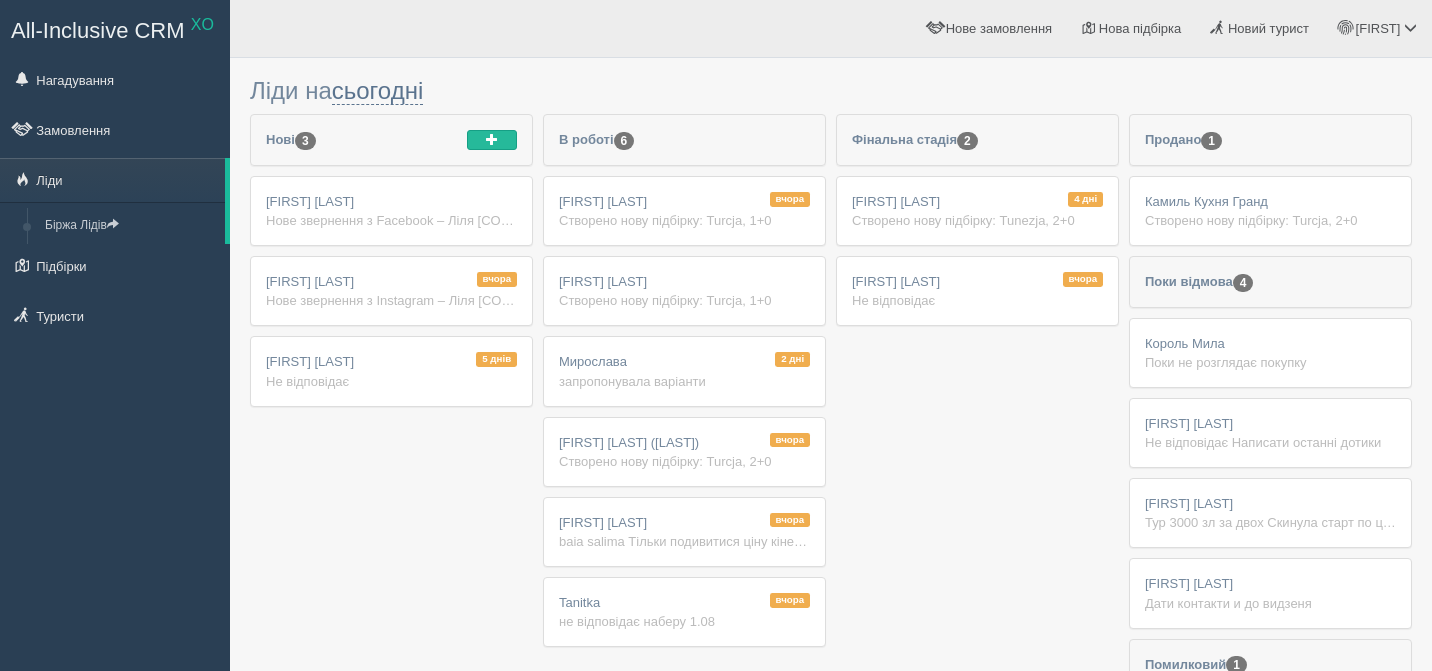 click on "5 днів      [FIRST] [FIRST]
Не відповідає" at bounding box center (391, 371) 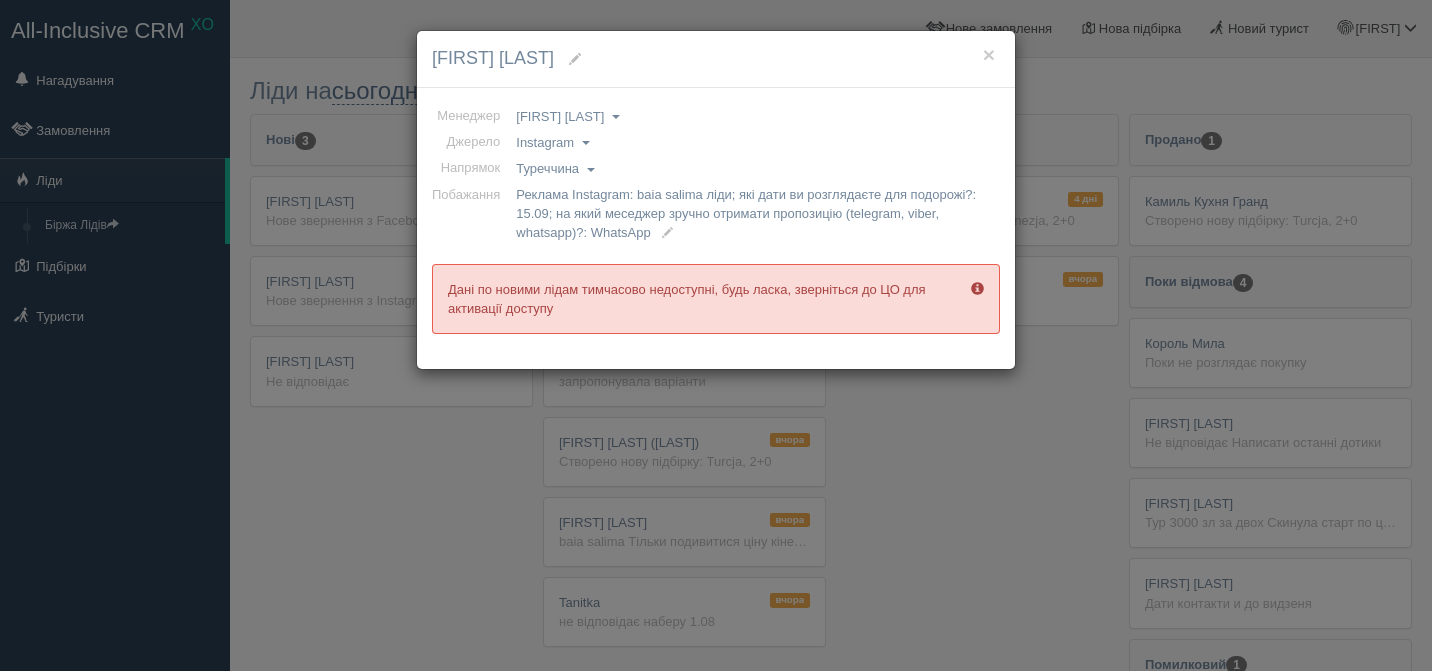 drag, startPoint x: 440, startPoint y: 297, endPoint x: 591, endPoint y: 315, distance: 152.06906 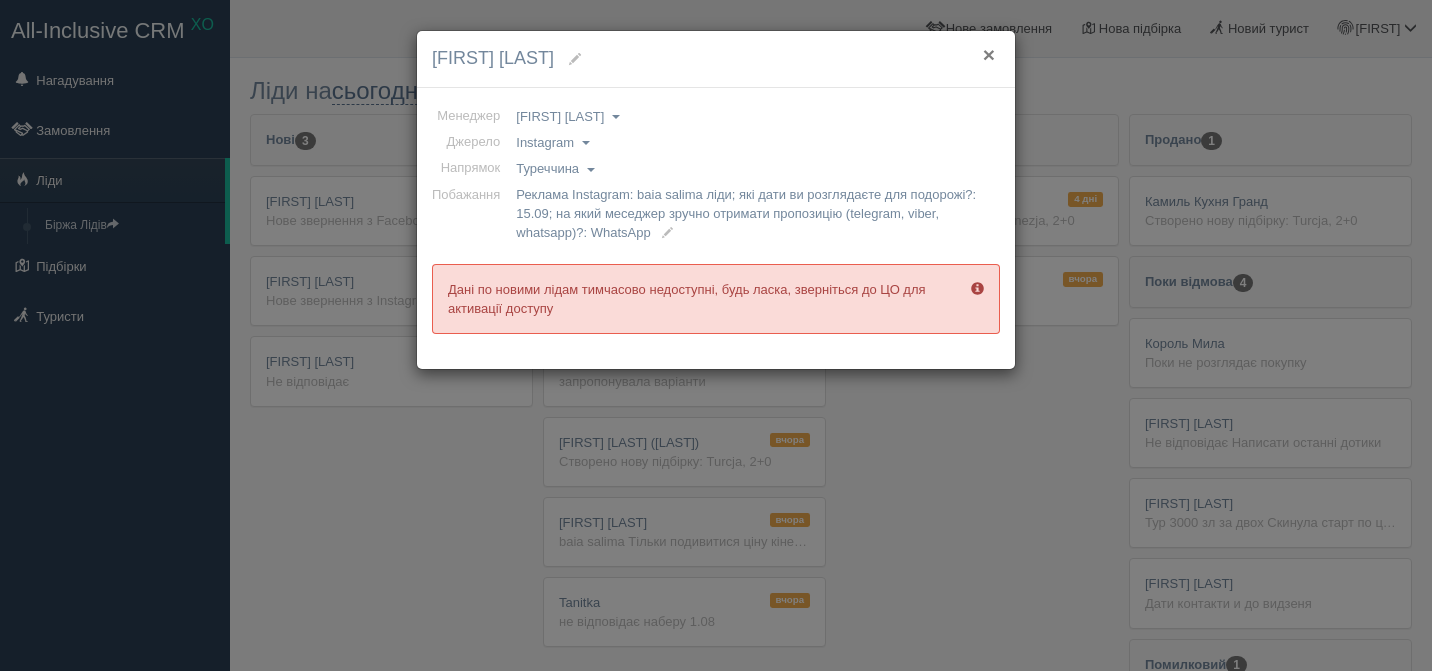 click on "×" at bounding box center (989, 54) 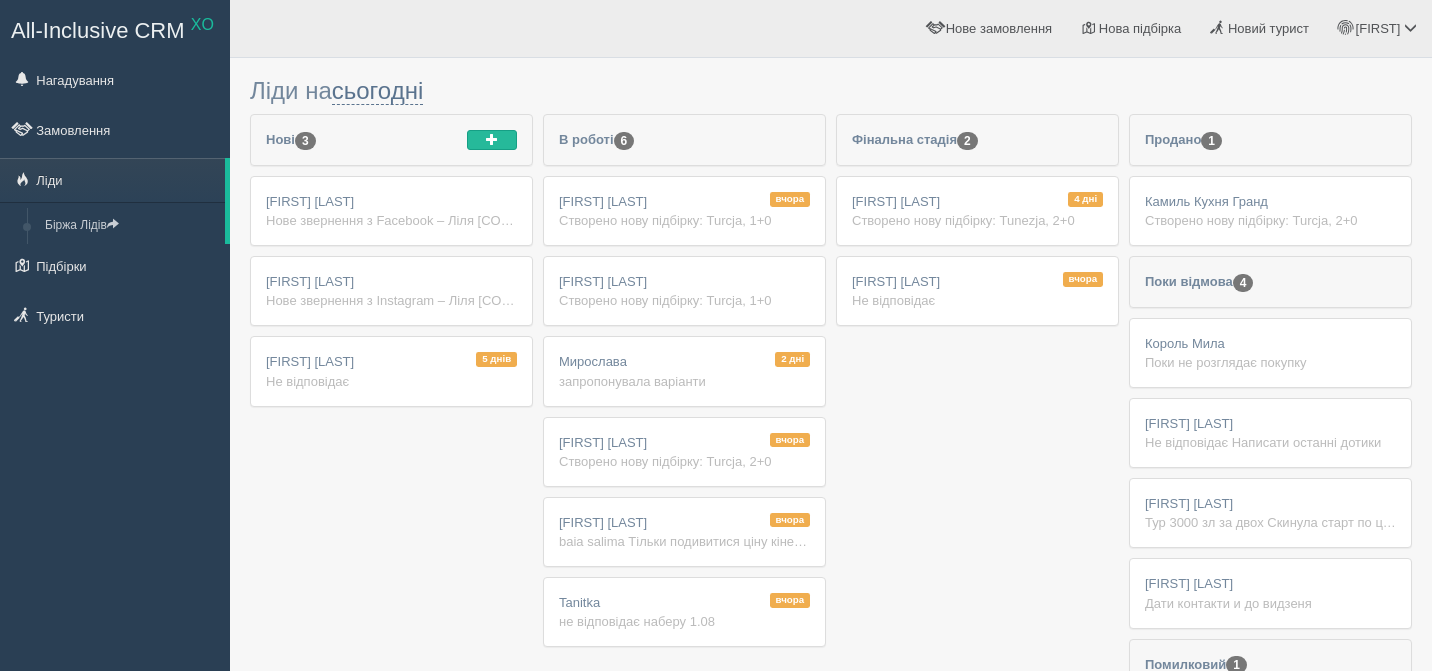 scroll, scrollTop: 2, scrollLeft: 0, axis: vertical 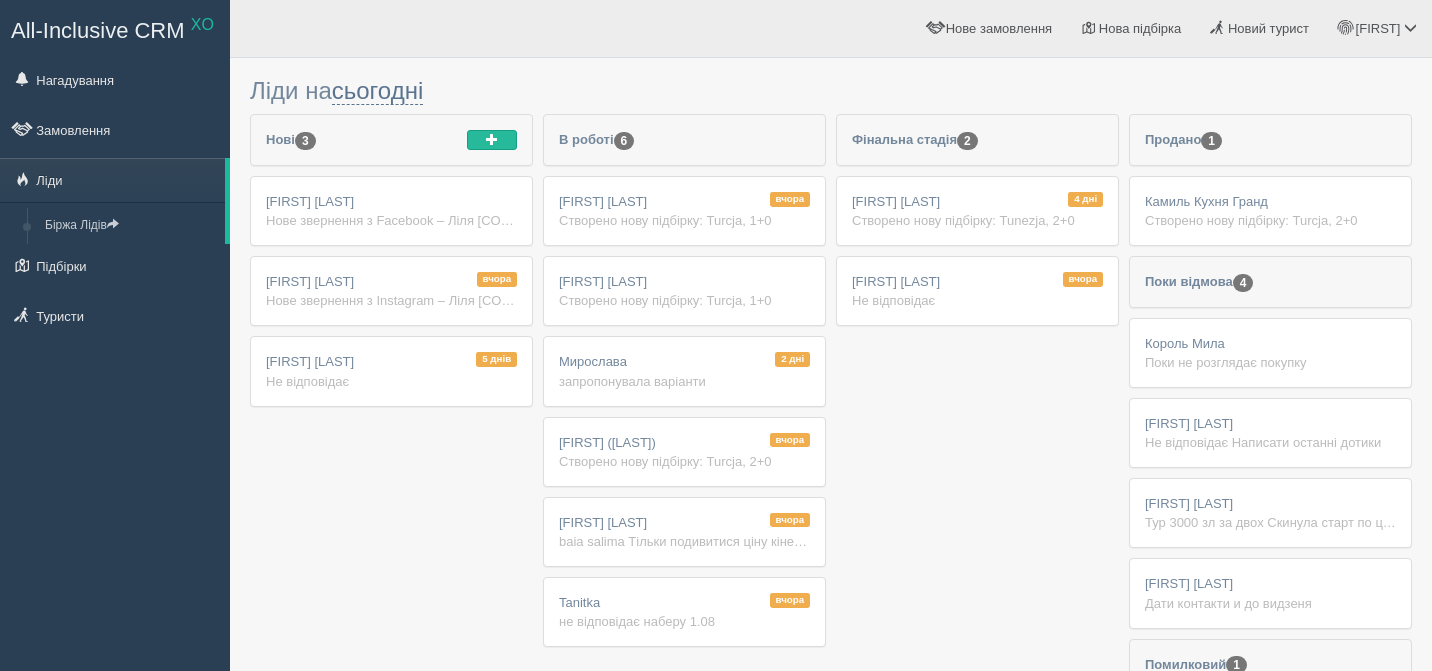 click on "[FIRST] [LAST]" at bounding box center [603, 201] 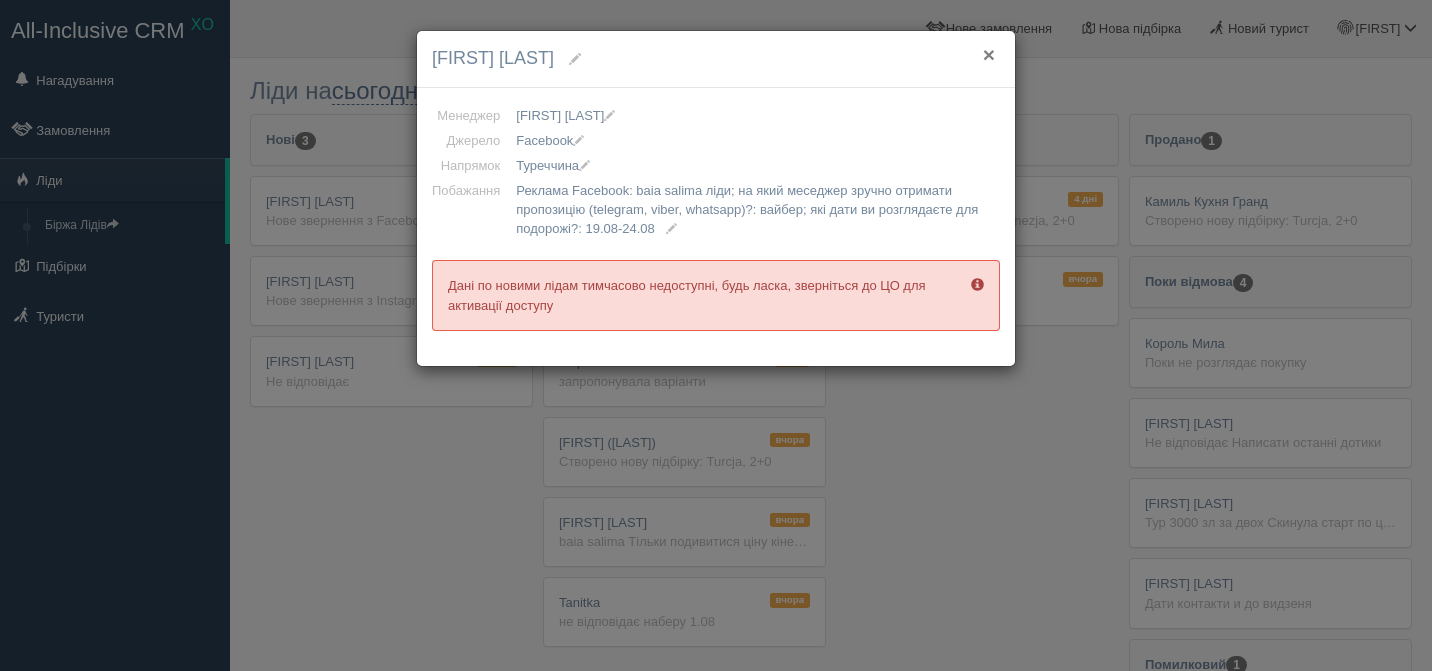 click on "×" at bounding box center (989, 54) 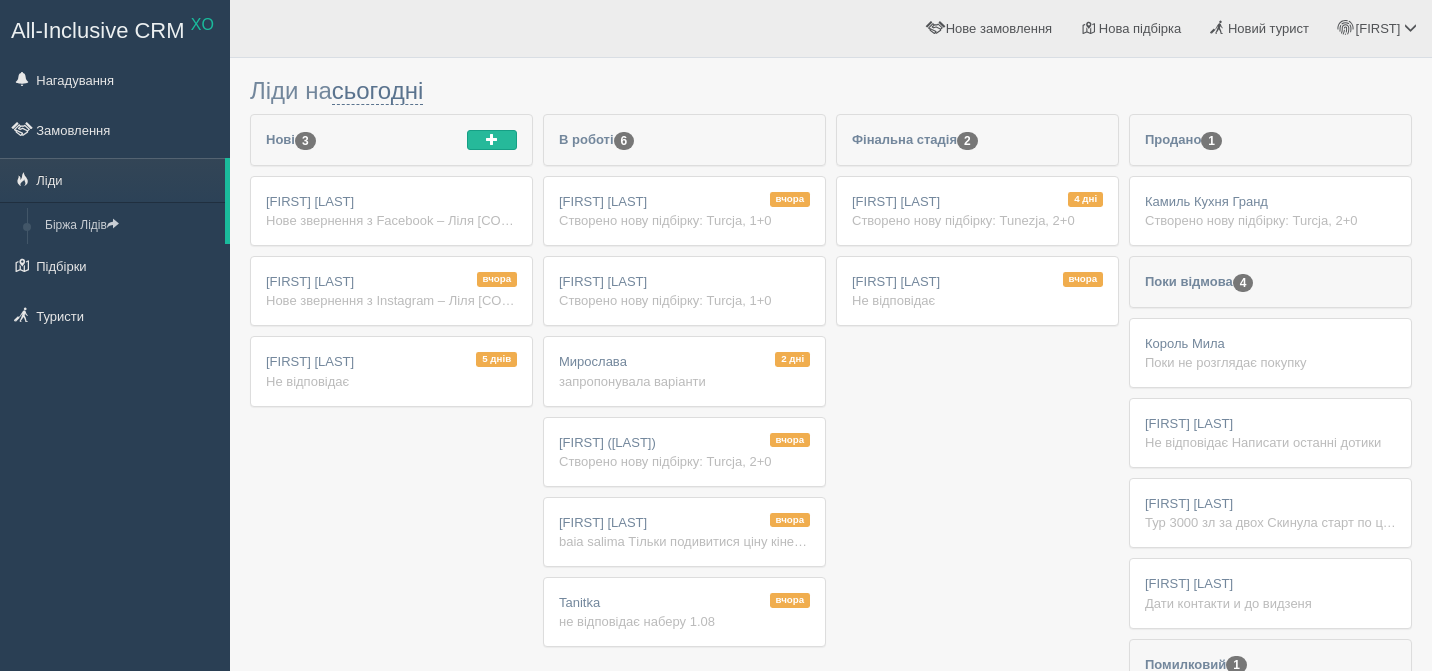 click on "Нове звернення з Instagram – Ліля [COUNTRY] baia salima
Ім'я: [FIRST] [LAST]
Телефон: [PHONE]
Реклама Instagram: baia salima ліди
які дати ви розглядаєте для подорожі?: 19.08
на який меседжер зручно отримати пропозицію (telegram, viber, whatsapp)?: Telegram" at bounding box center (391, 300) 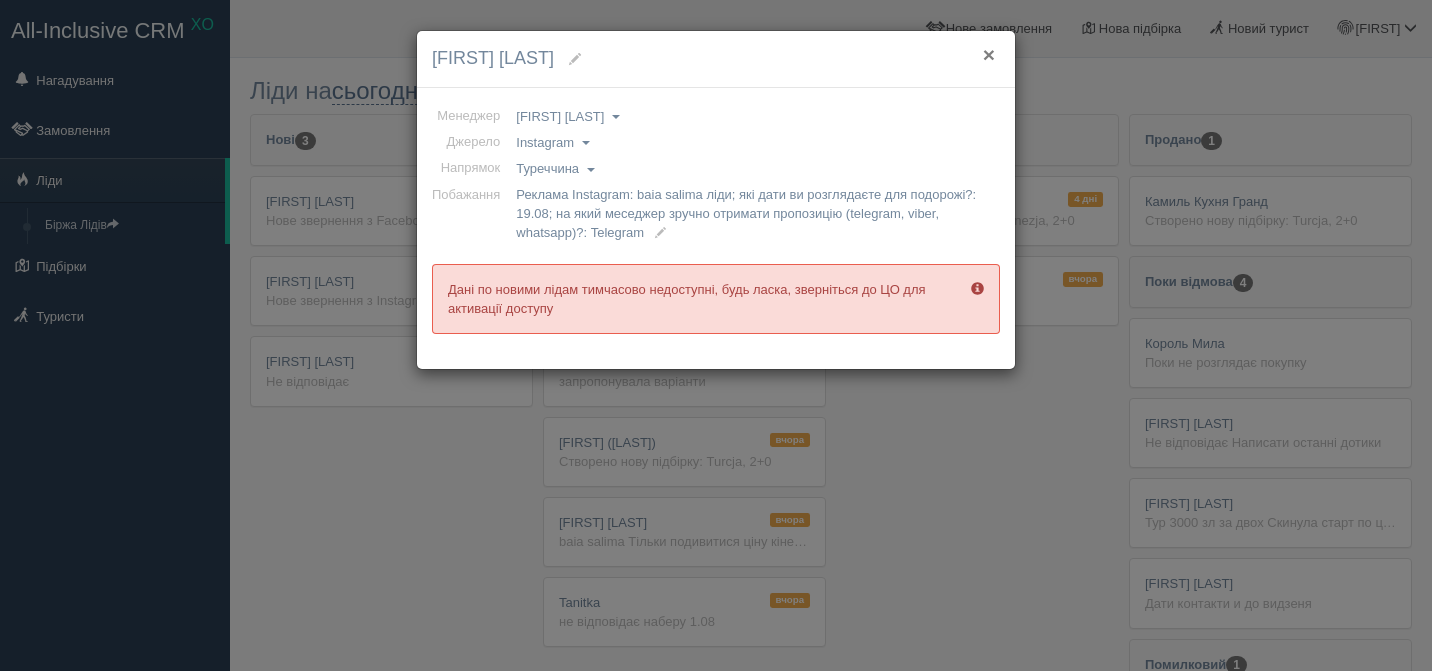 click on "×" at bounding box center (989, 54) 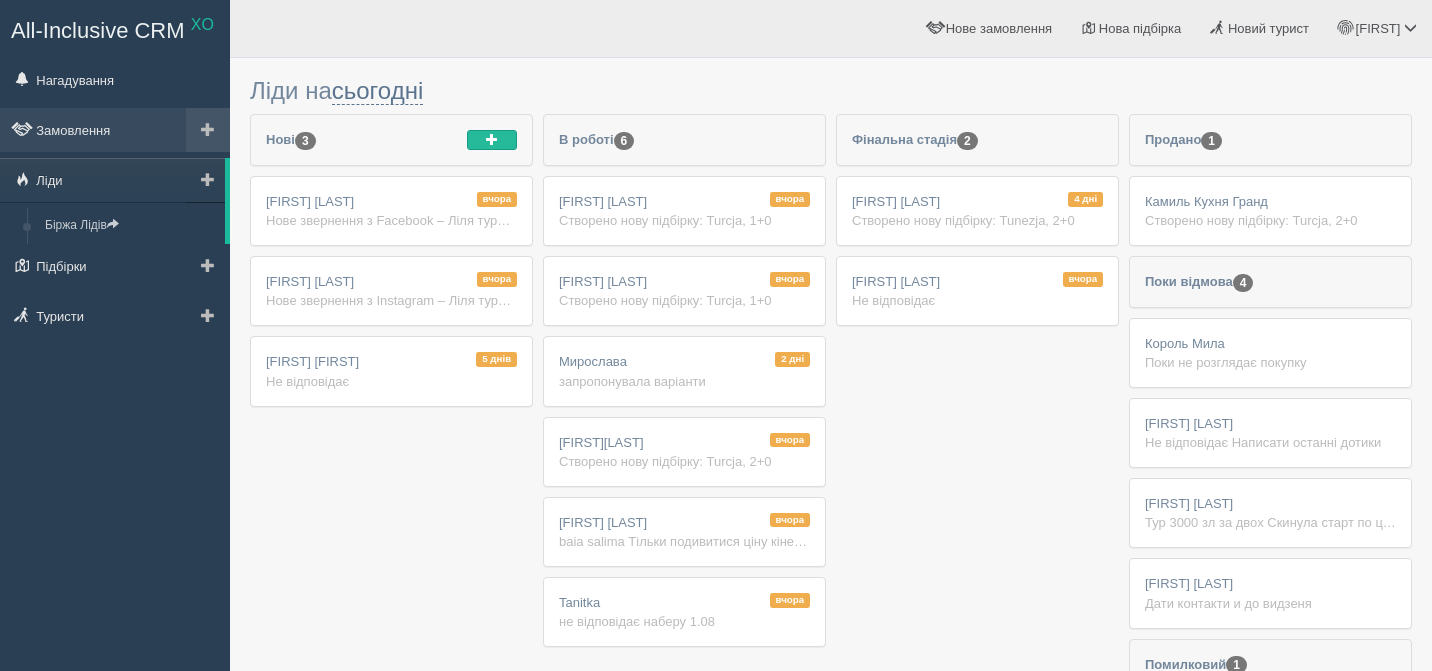 scroll, scrollTop: 0, scrollLeft: 0, axis: both 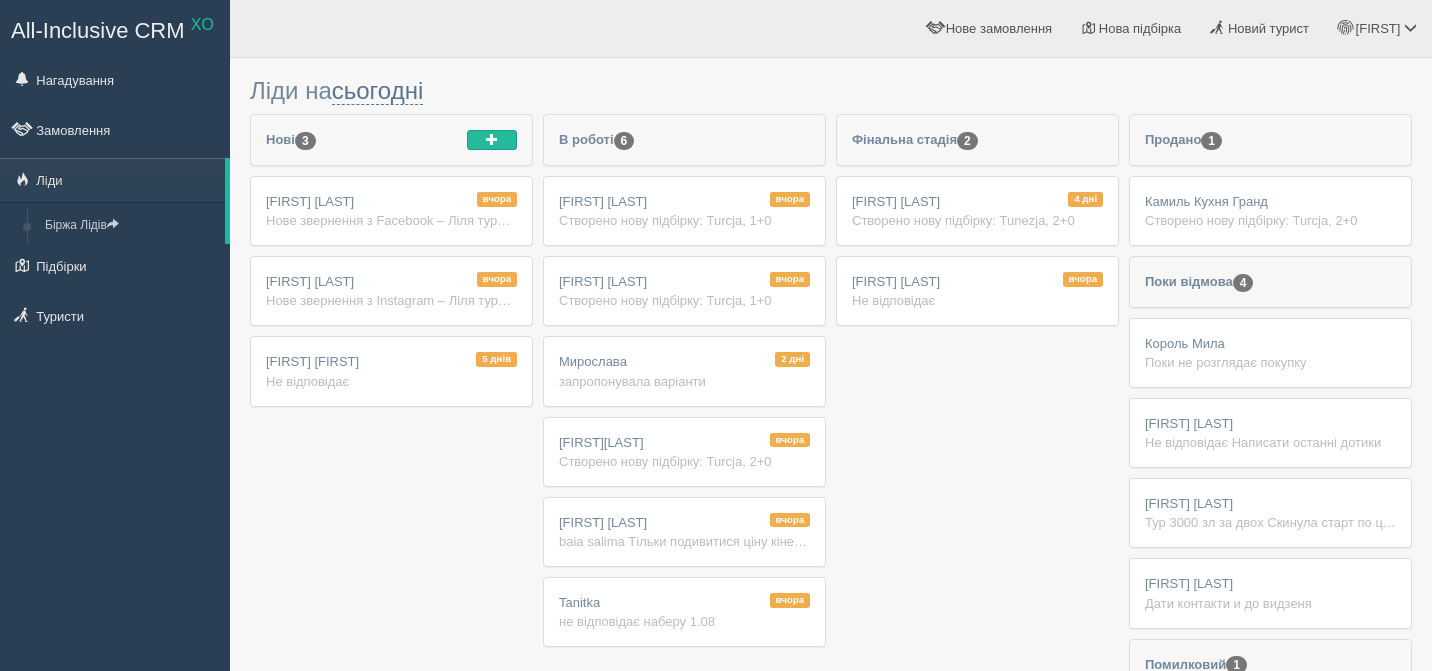 click on "вчора      [FIRST] [LAST]
Нове звернення з Facebook – Ліля туреччина baia salima
Ім'я: [FIRST] [LAST]
Телефон: [PHONE]
Реклама Facebook: baia salima ліди
на який меседжер зручно отримати пропозицію (telegram, viber, whatsapp)?: Telegram
які дати ви розглядаєте для подорожі?: 10.08" at bounding box center [391, 211] 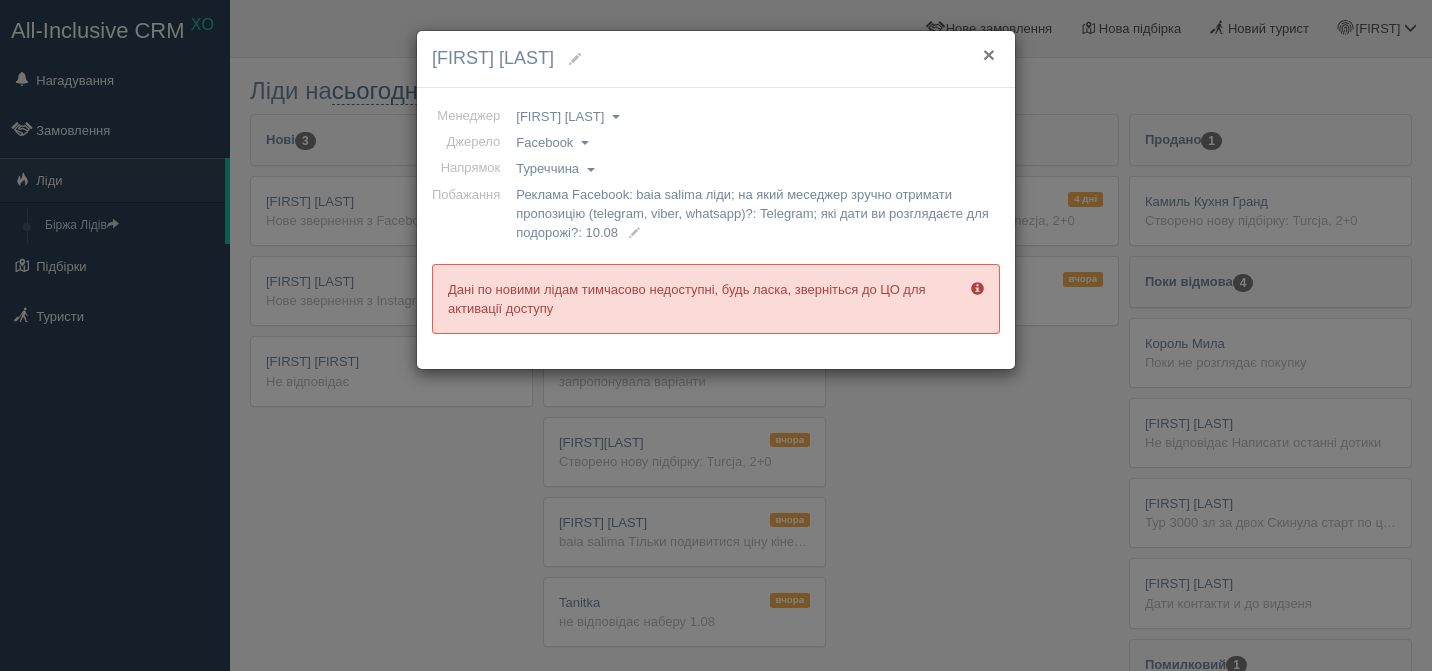 click on "×" at bounding box center [989, 54] 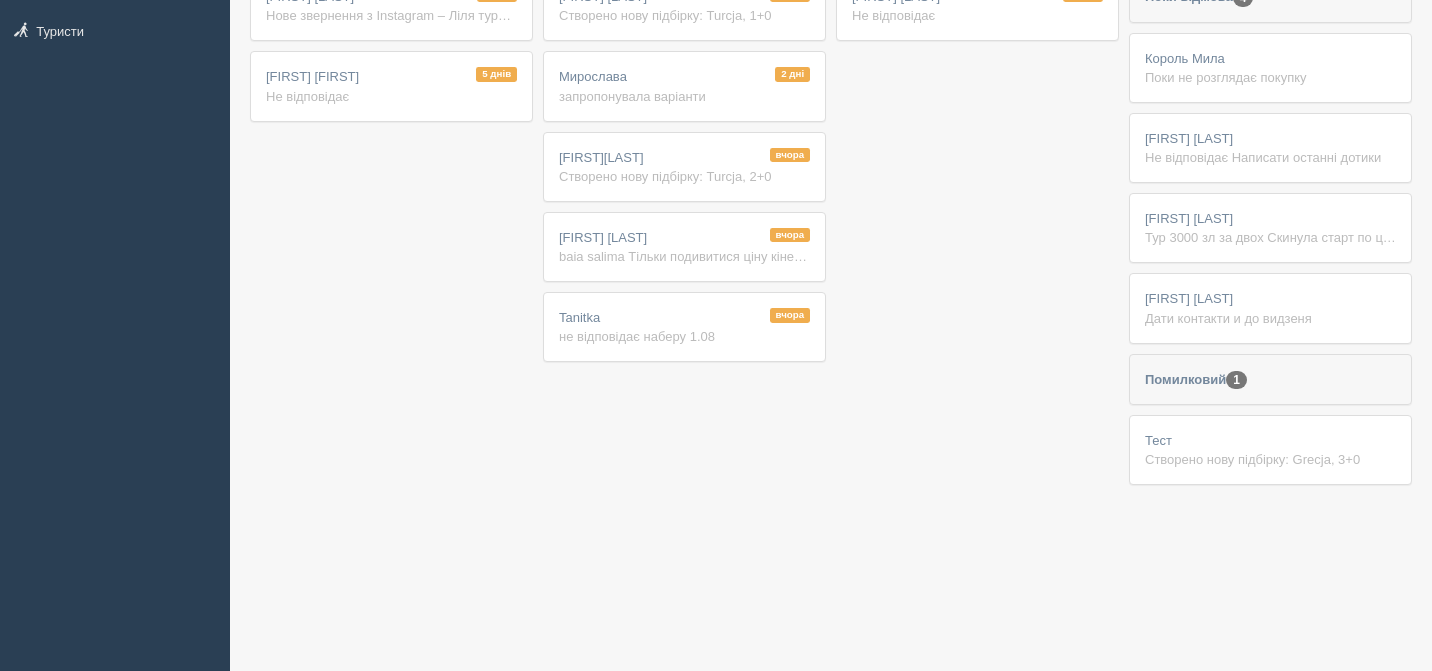 scroll, scrollTop: 0, scrollLeft: 0, axis: both 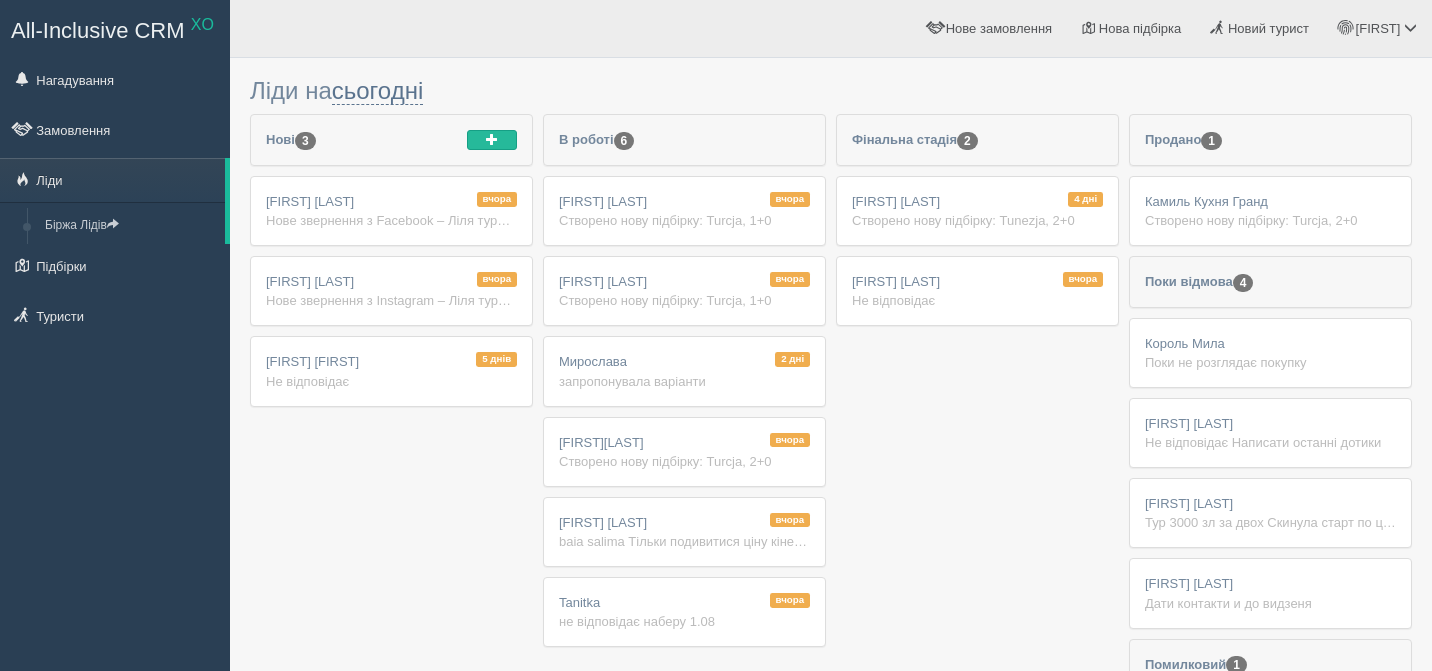 click on "2 дні      Мирослава
запропонувала варіанти" at bounding box center [684, 371] 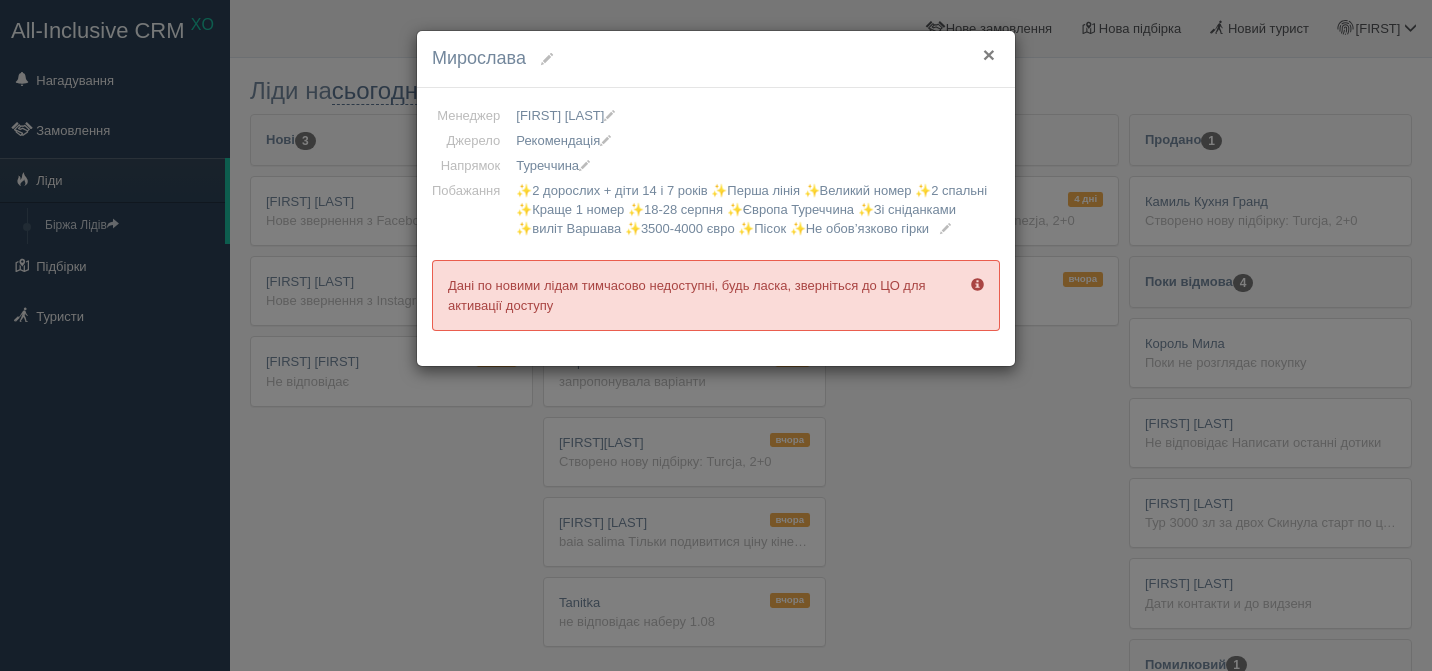 click on "×" at bounding box center [989, 54] 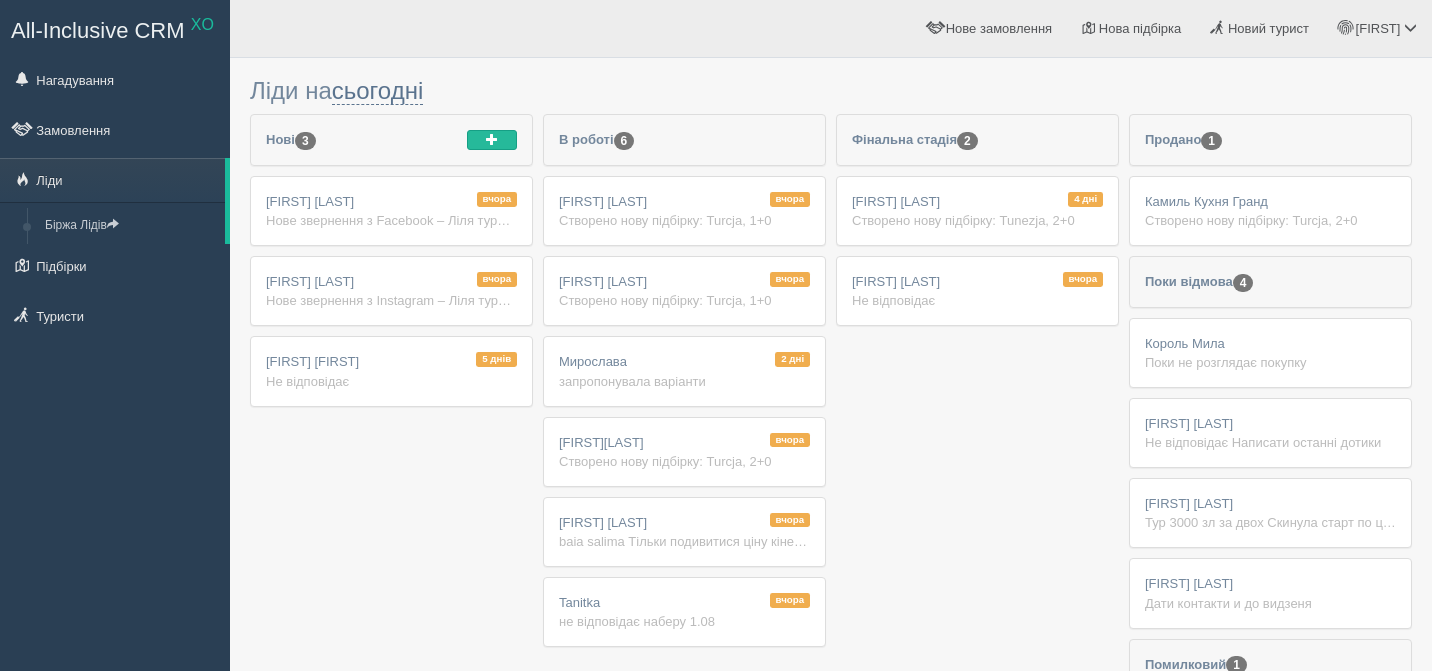click on "не відповідає
наберу 1.08" at bounding box center [684, 621] 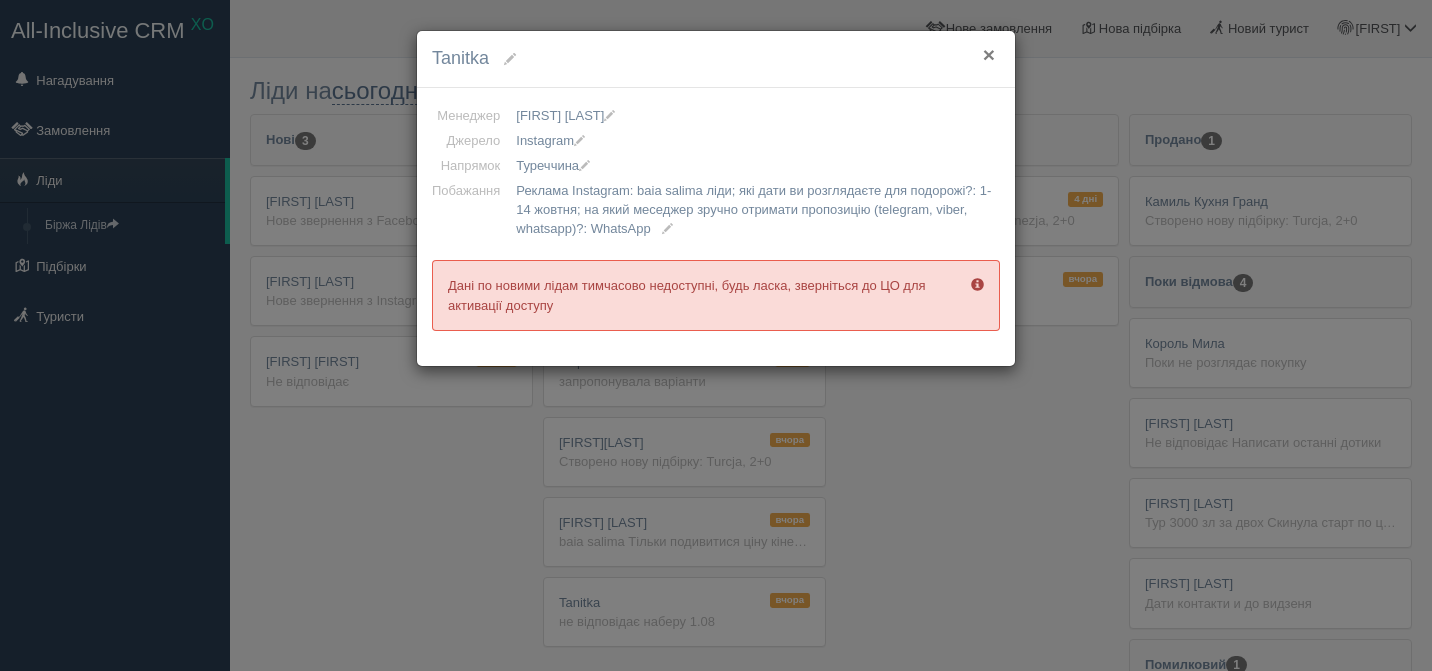 click on "×" at bounding box center [989, 54] 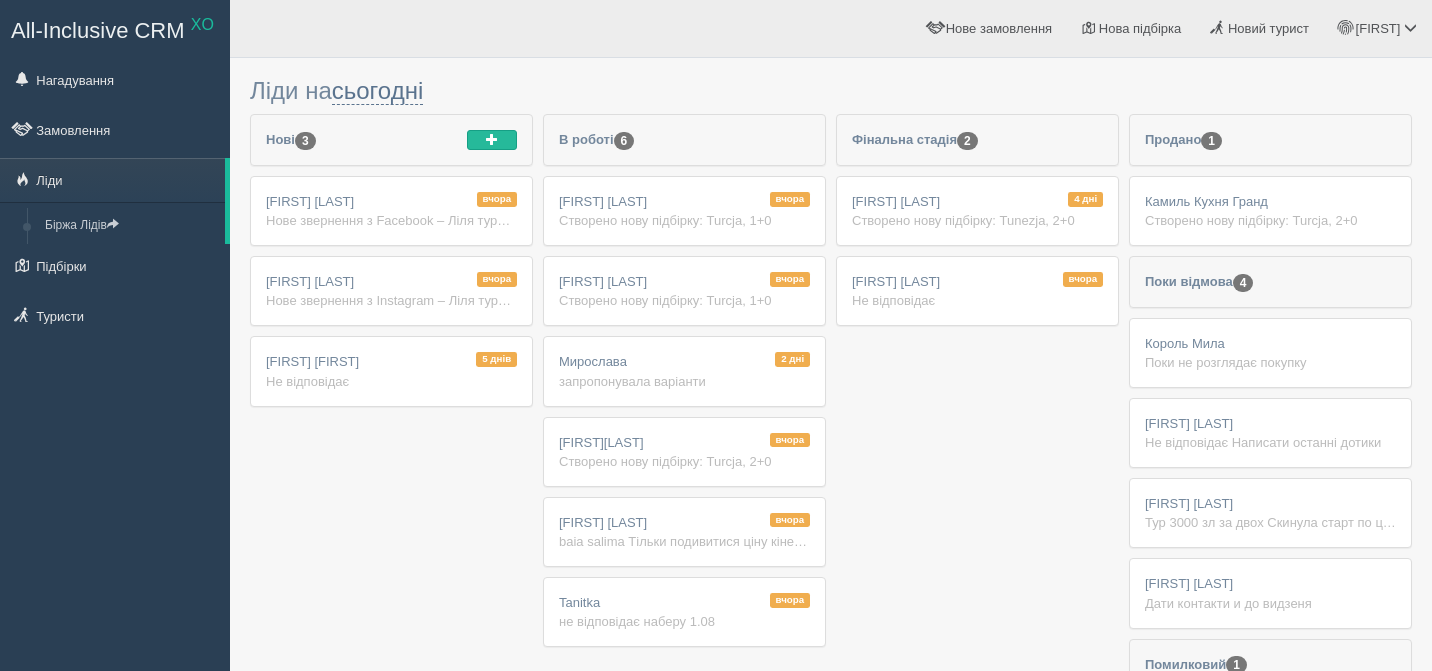 click on "не відповідає
наберу 1.08" at bounding box center (684, 621) 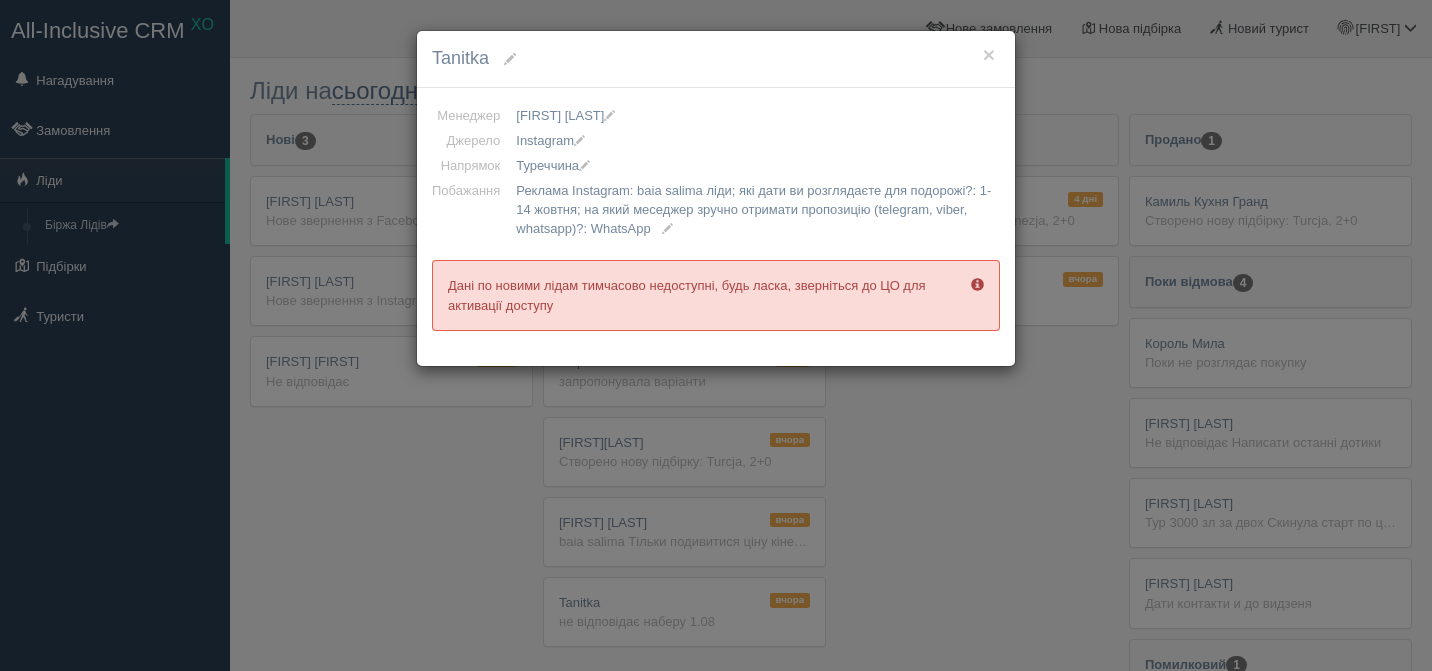 click on "×
Tanitka
Менеджер
Vladyslava Флегентова
Аліна Бутенко
Анна Хоменко
Артемій Бойчук
Катерина Петриковець
Лілія Філіп
Наталія Карпіна
Олена Дунаєва
Тетяна Дмитренко
Тетяна Зварун
Тетяна Жумбей
Vladyslava Флегентова
Vladyslava Флегентова
Аліна Бутенко
Анна Хоменко
Артемій Бойчук
Катерина Петриковець
Лілія Філіп
Наталія Карпіна" at bounding box center (716, 335) 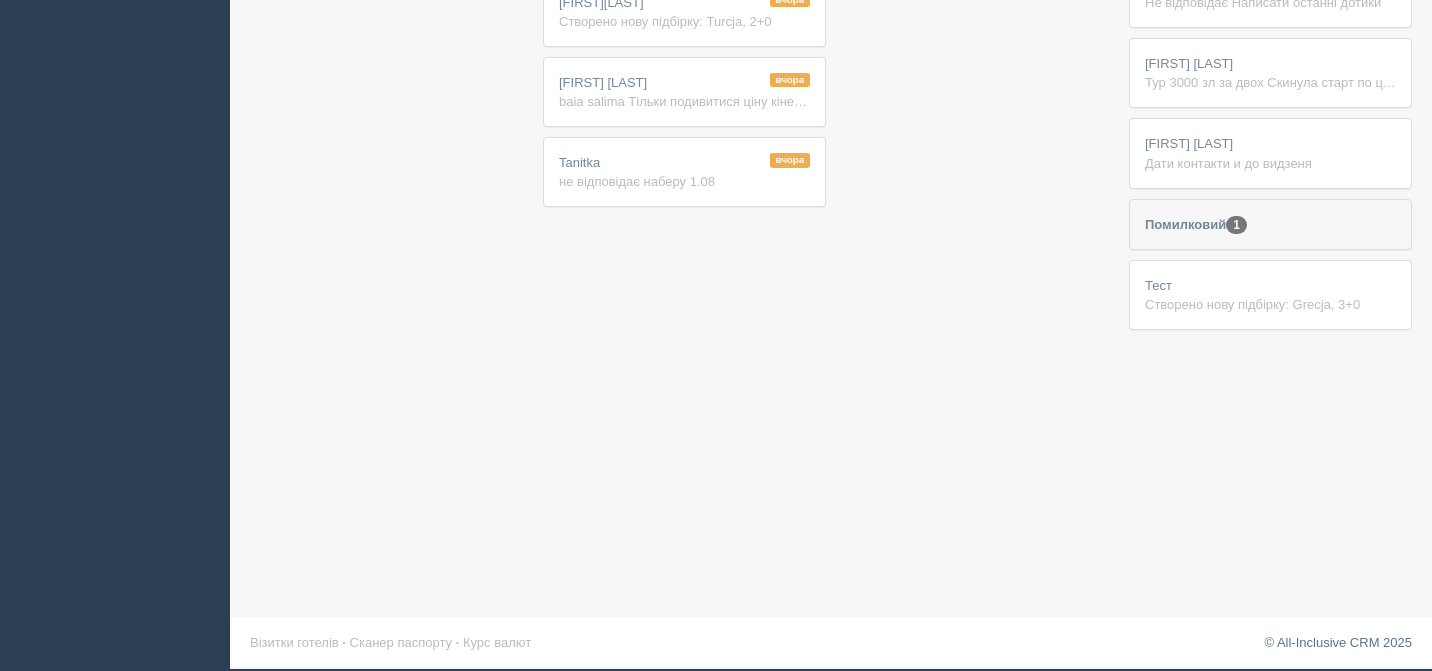 scroll, scrollTop: 0, scrollLeft: 0, axis: both 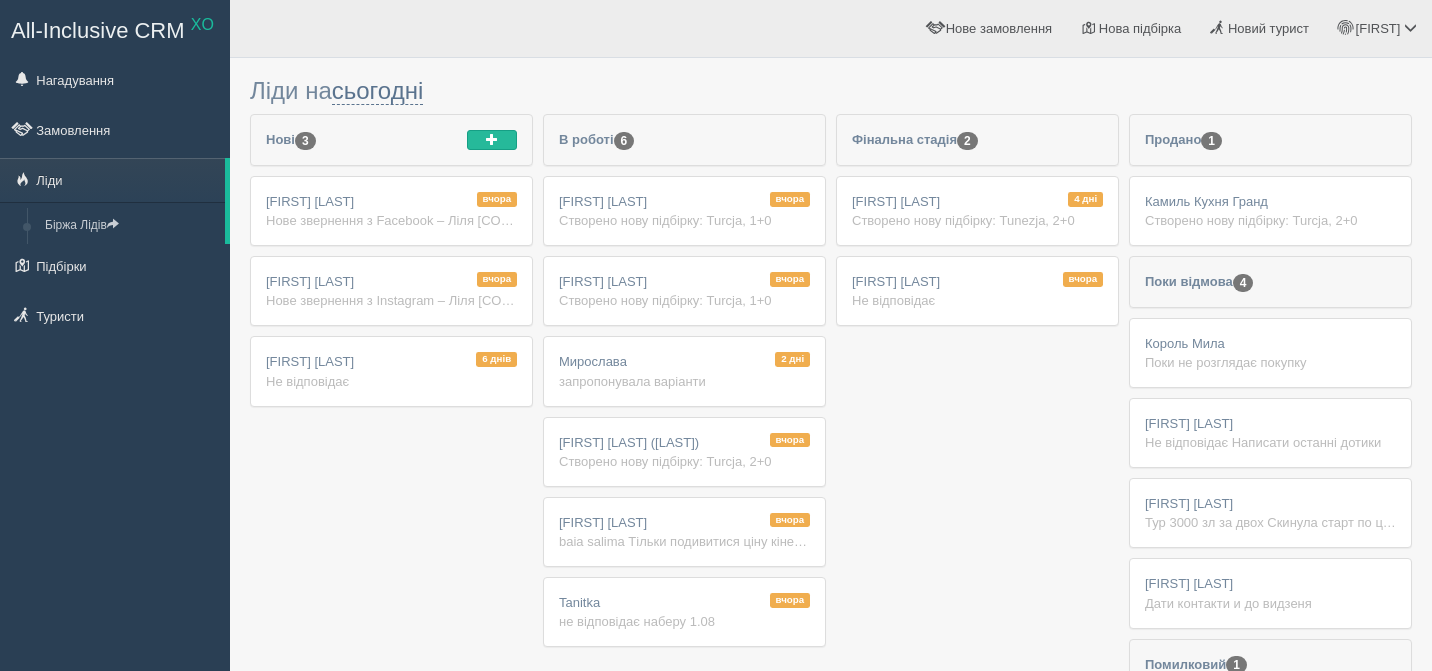 click on "Нове звернення з Facebook – Ліля [COUNTRY]
Ім'я: [FIRST] [LAST]
Телефон: [PHONE]
Реклама Facebook: baia salima ліди
на який меседжер зручно отримати пропозицію (telegram, viber, whatsapp)?: Telegram
які дати ви розглядаєте для подорожі?: [DATE]" at bounding box center [391, 220] 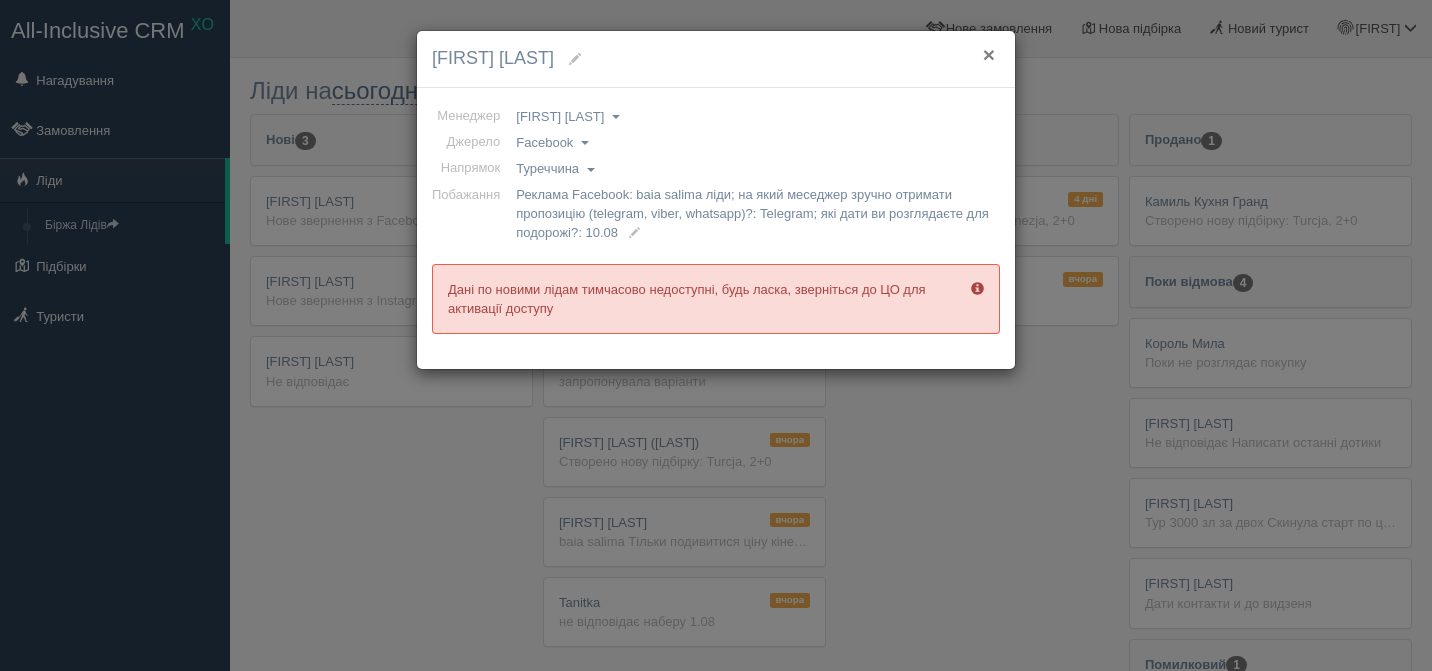 click on "×" at bounding box center (989, 54) 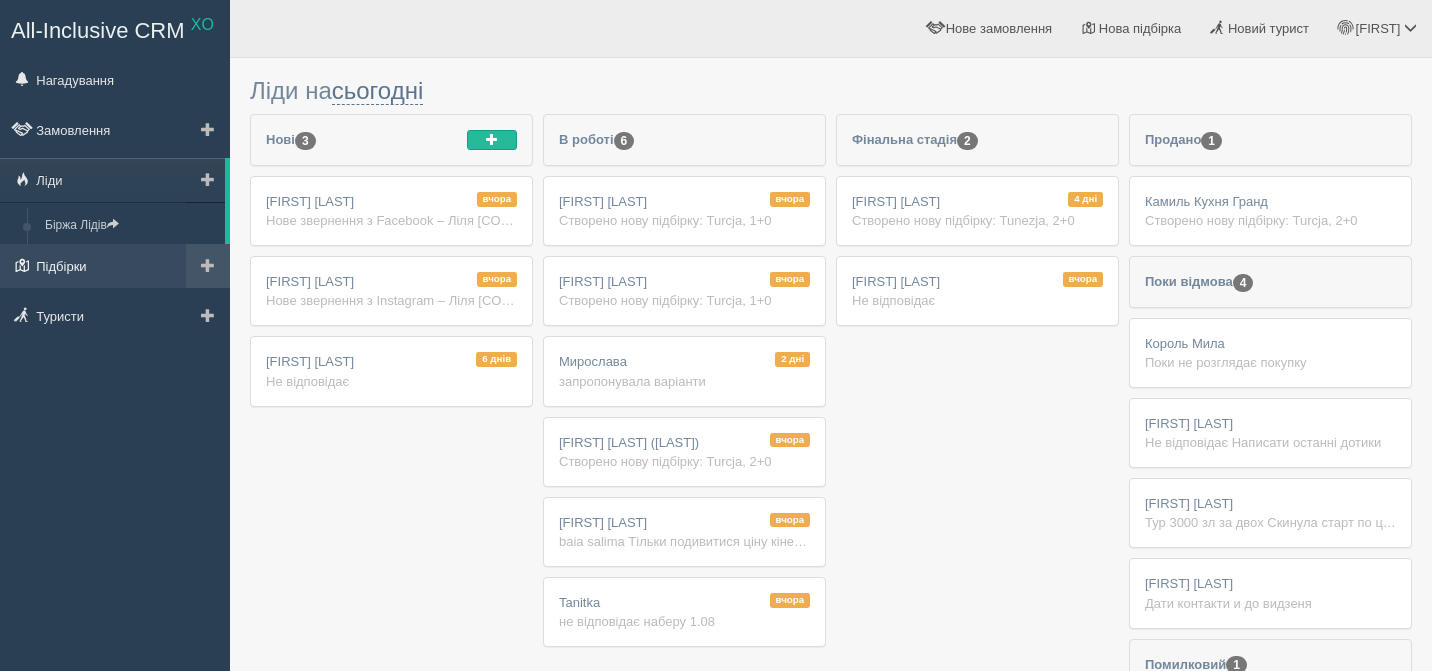 click on "Підбірки" at bounding box center (115, 266) 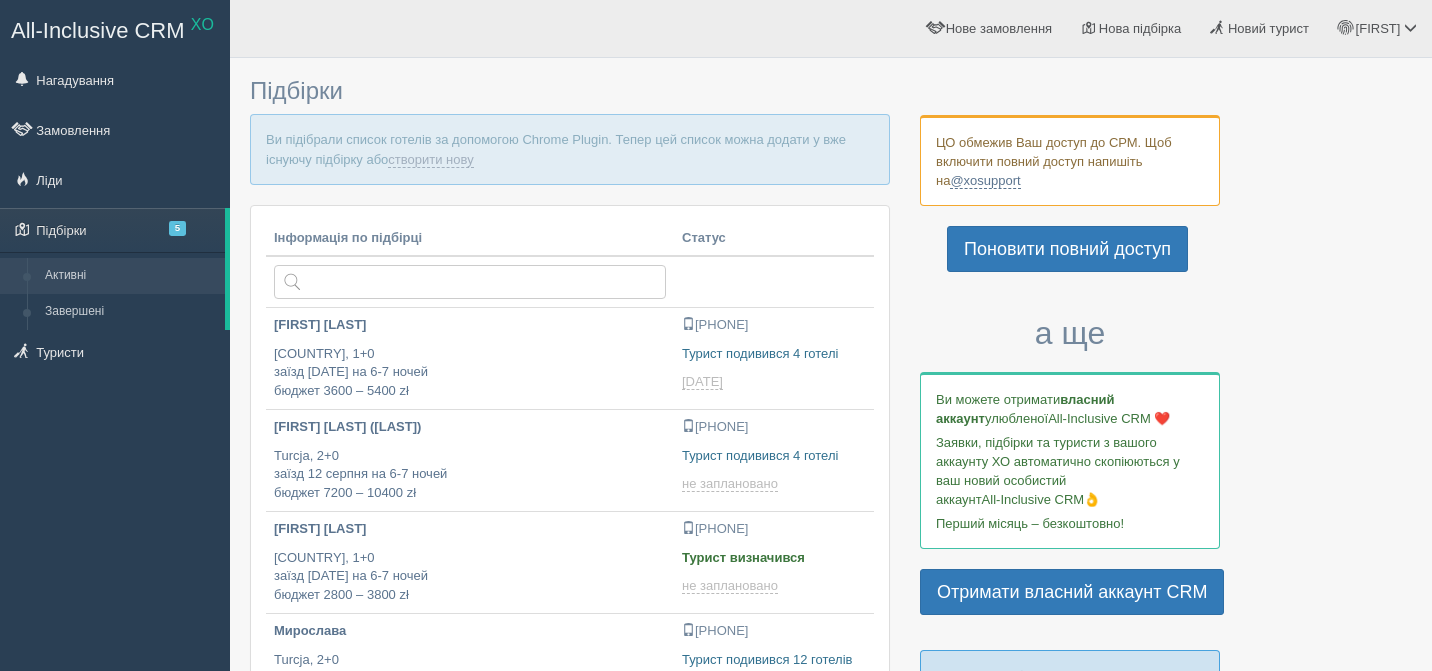scroll, scrollTop: 0, scrollLeft: 0, axis: both 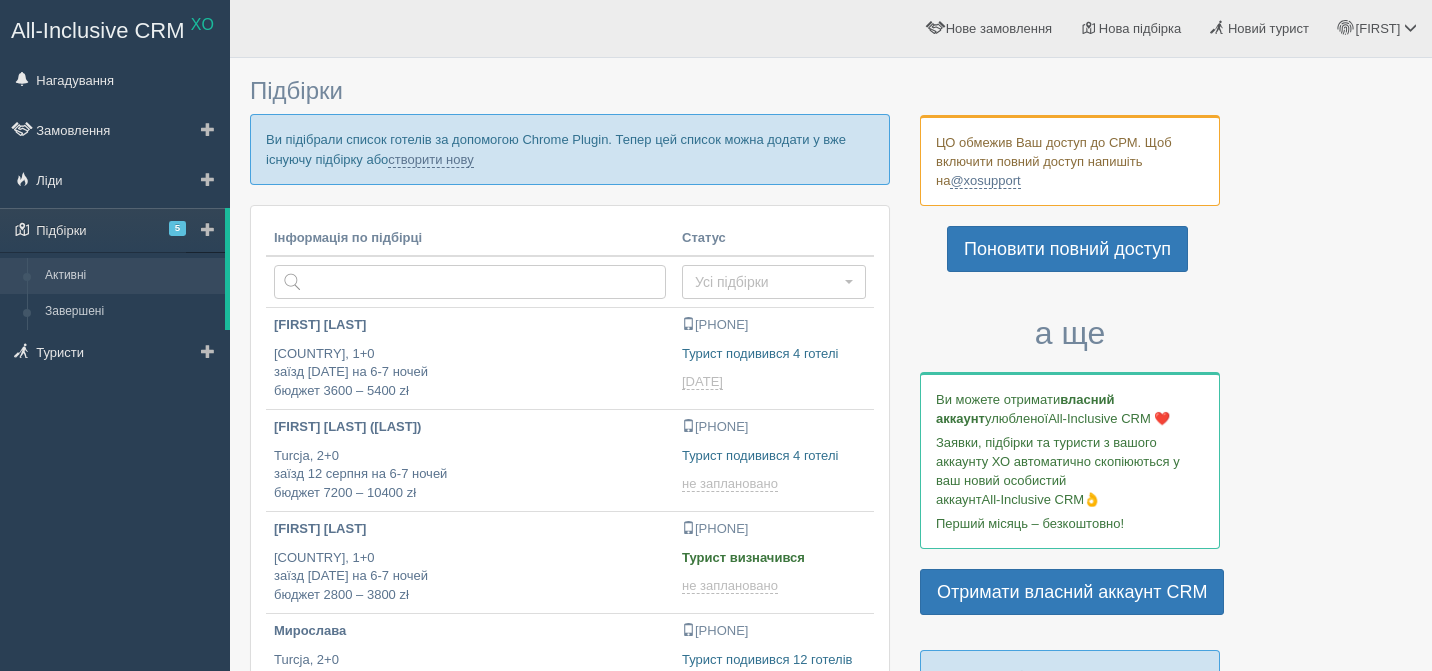 click at bounding box center (208, 229) 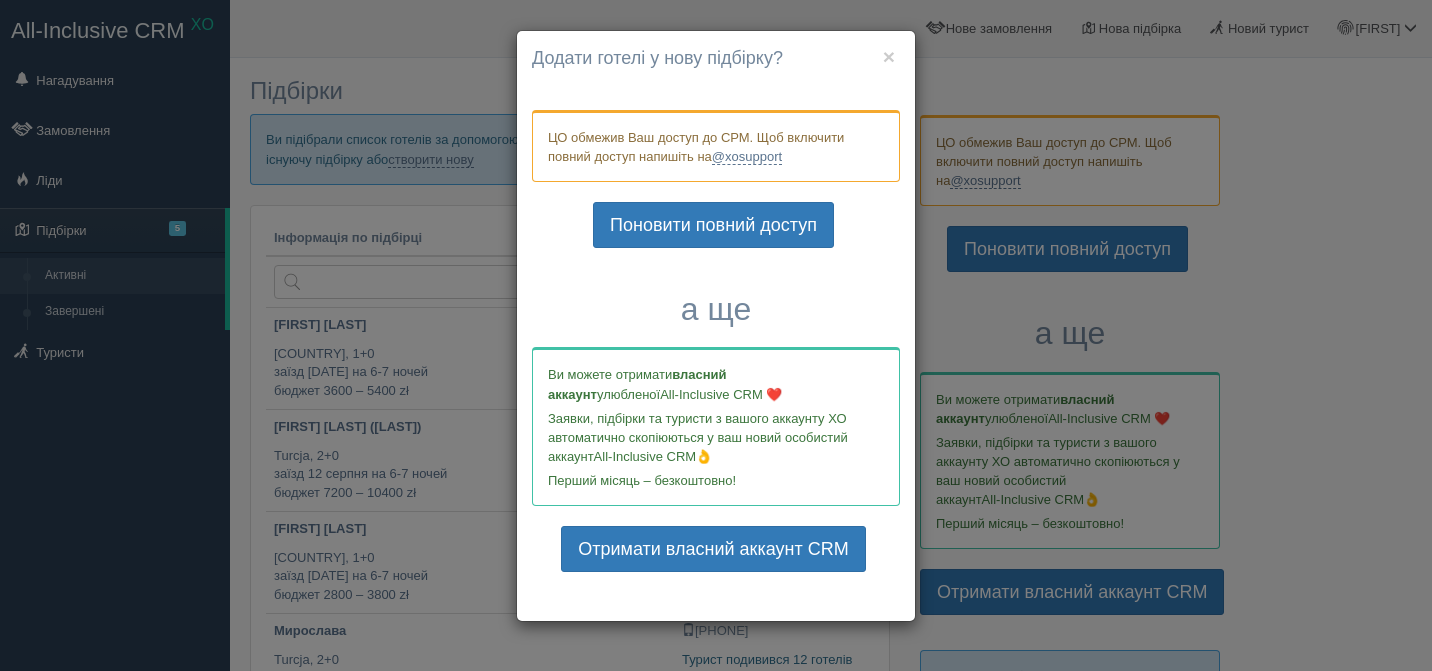 click on "Додати готелі у нову підбірку?" at bounding box center (716, 59) 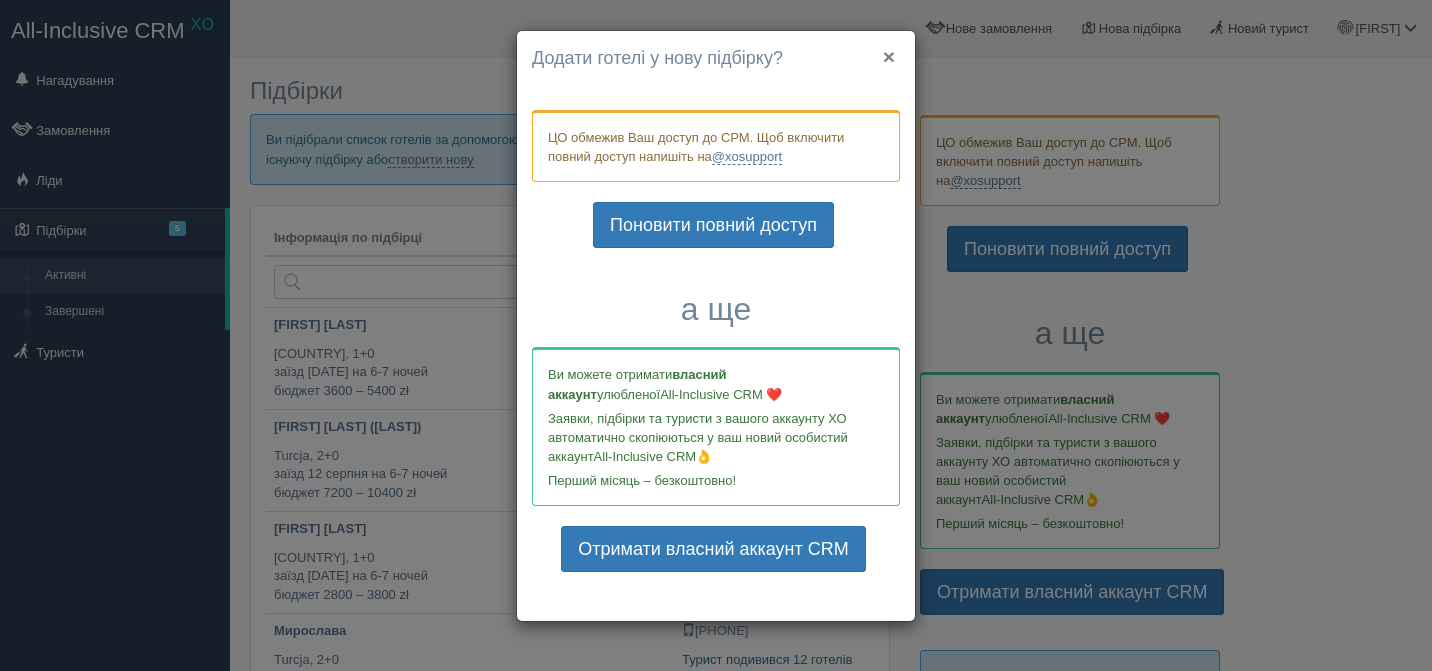 click on "×" at bounding box center [889, 56] 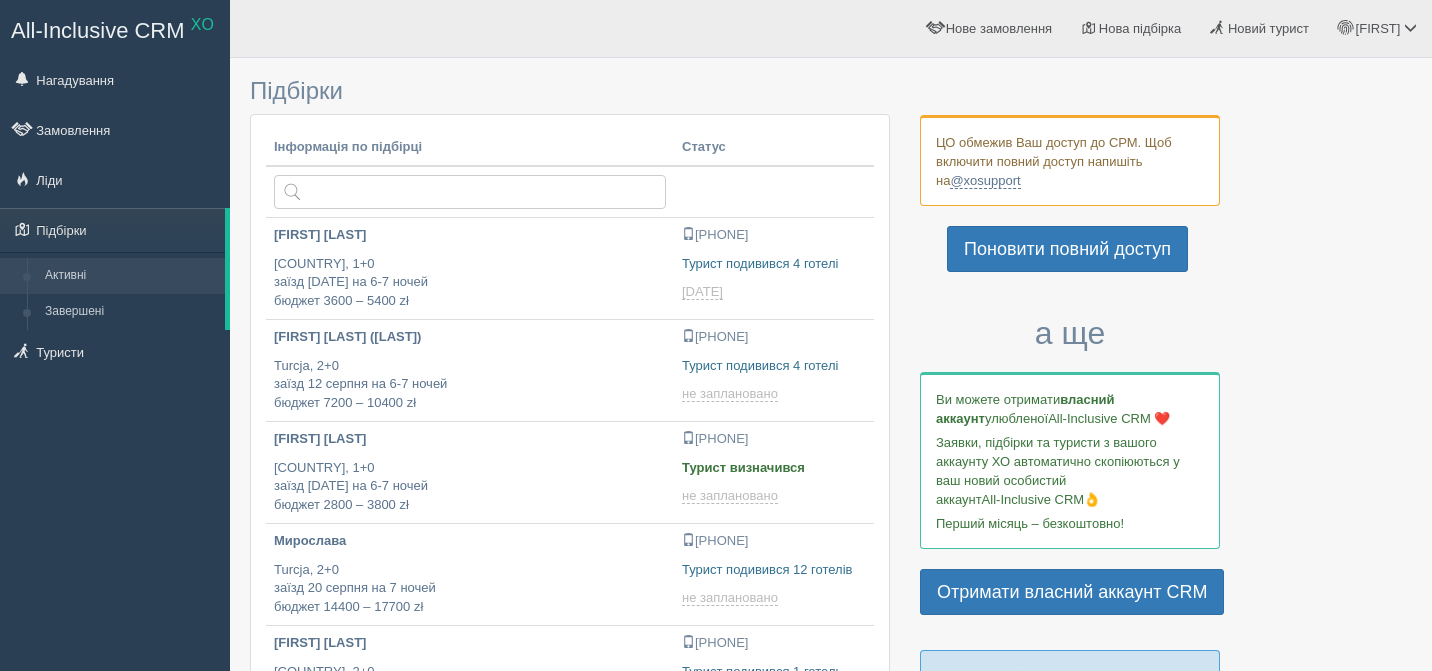 scroll, scrollTop: 0, scrollLeft: 0, axis: both 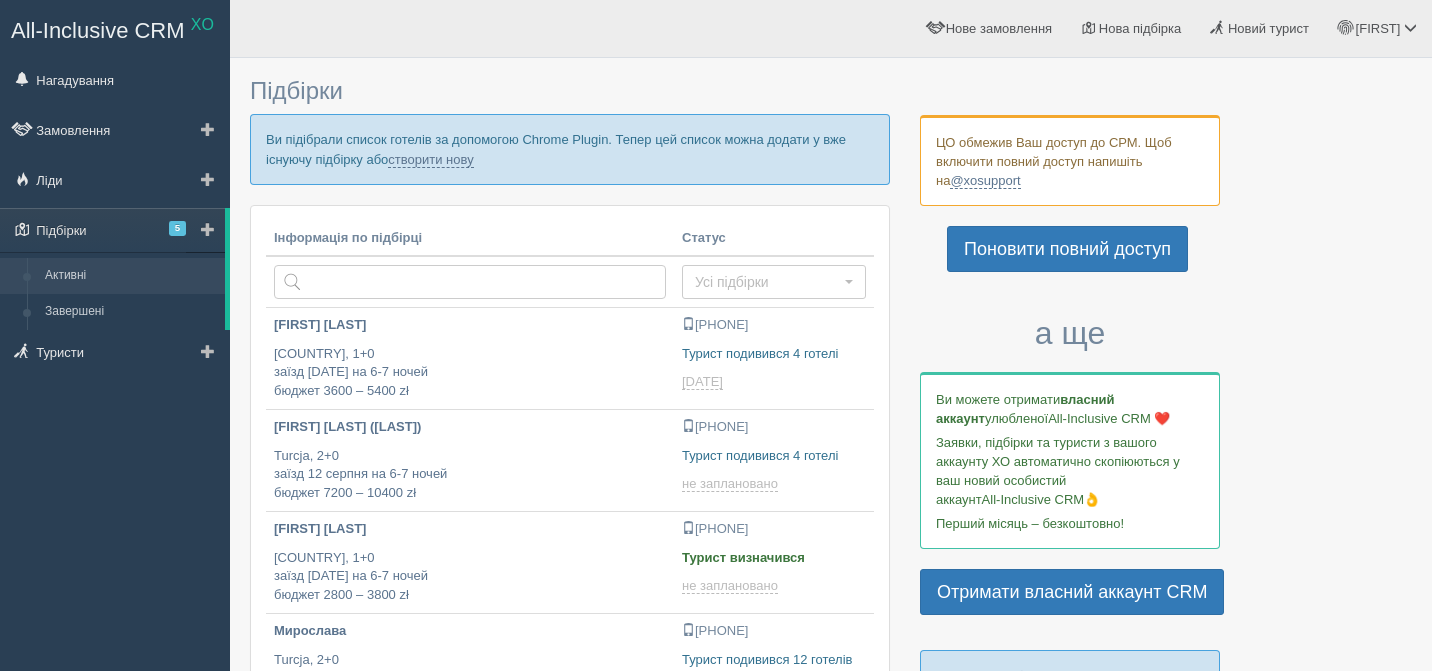 click at bounding box center (208, 229) 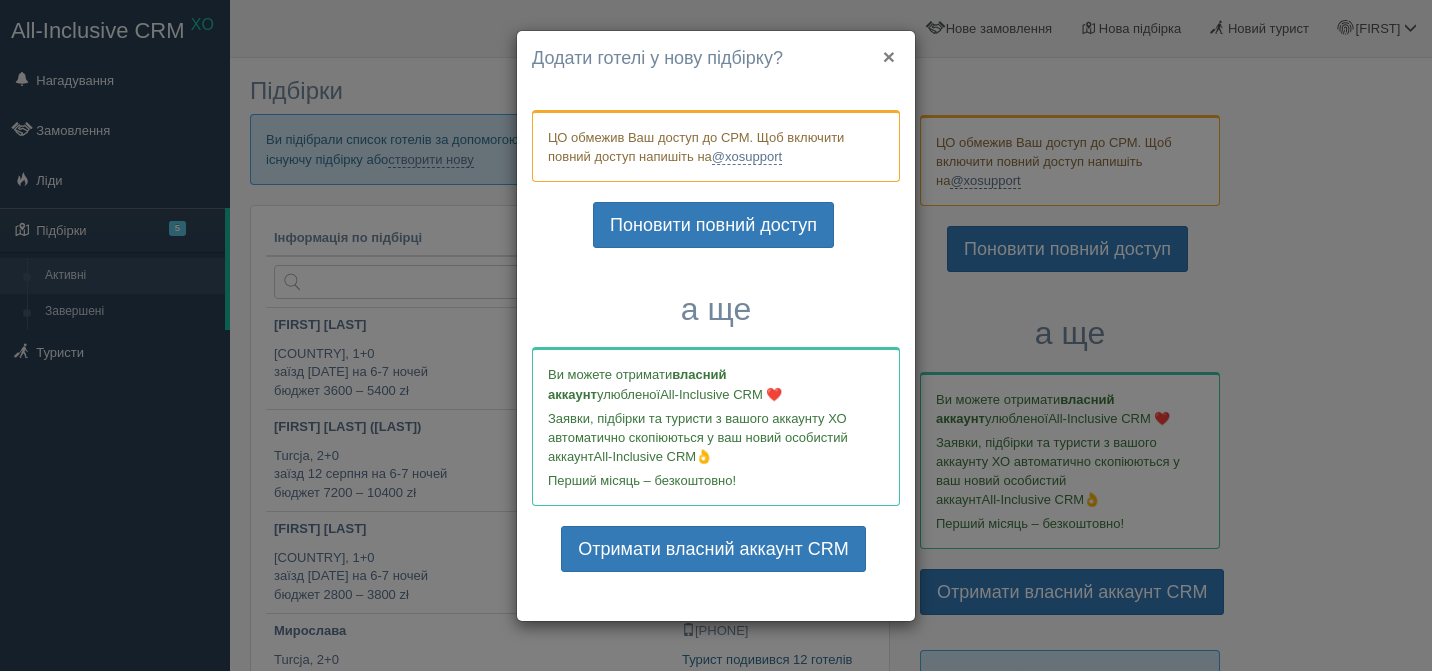 click on "×" at bounding box center (889, 56) 